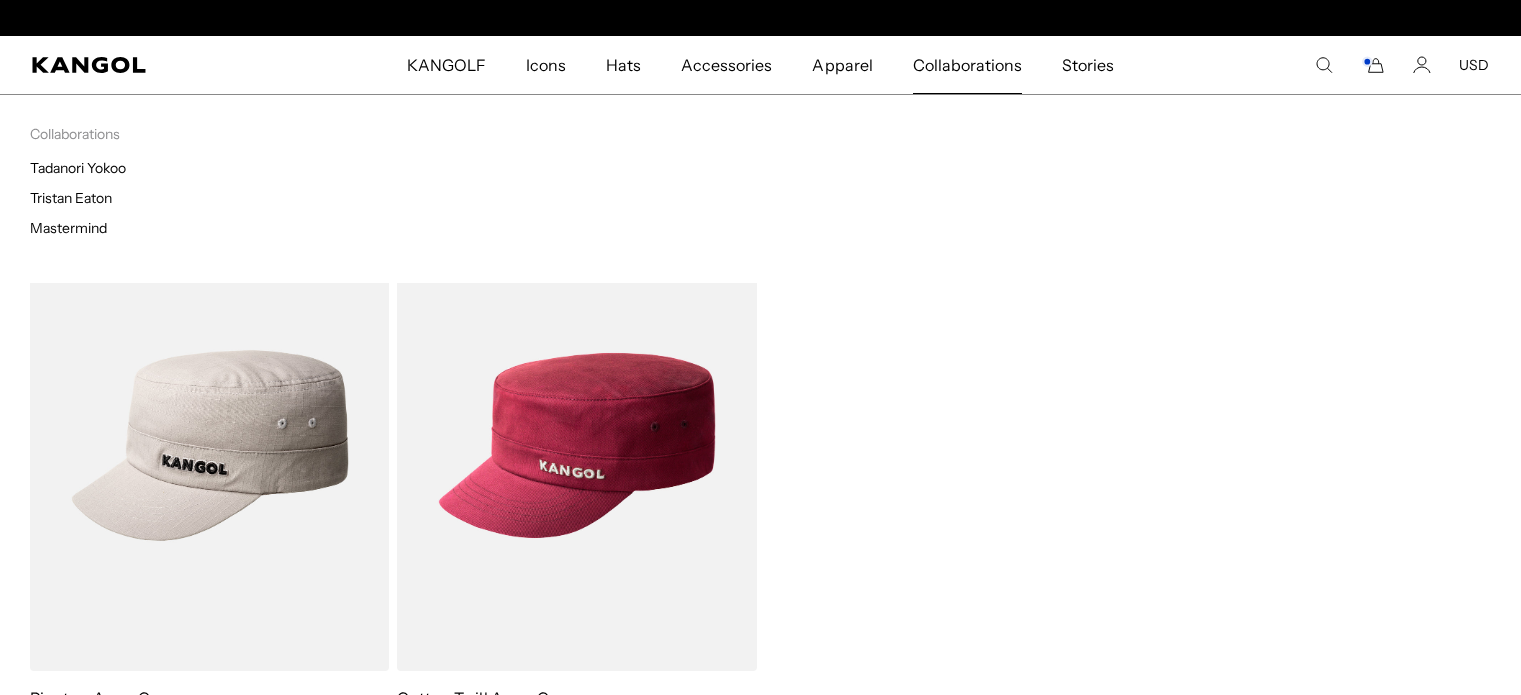 scroll, scrollTop: 0, scrollLeft: 0, axis: both 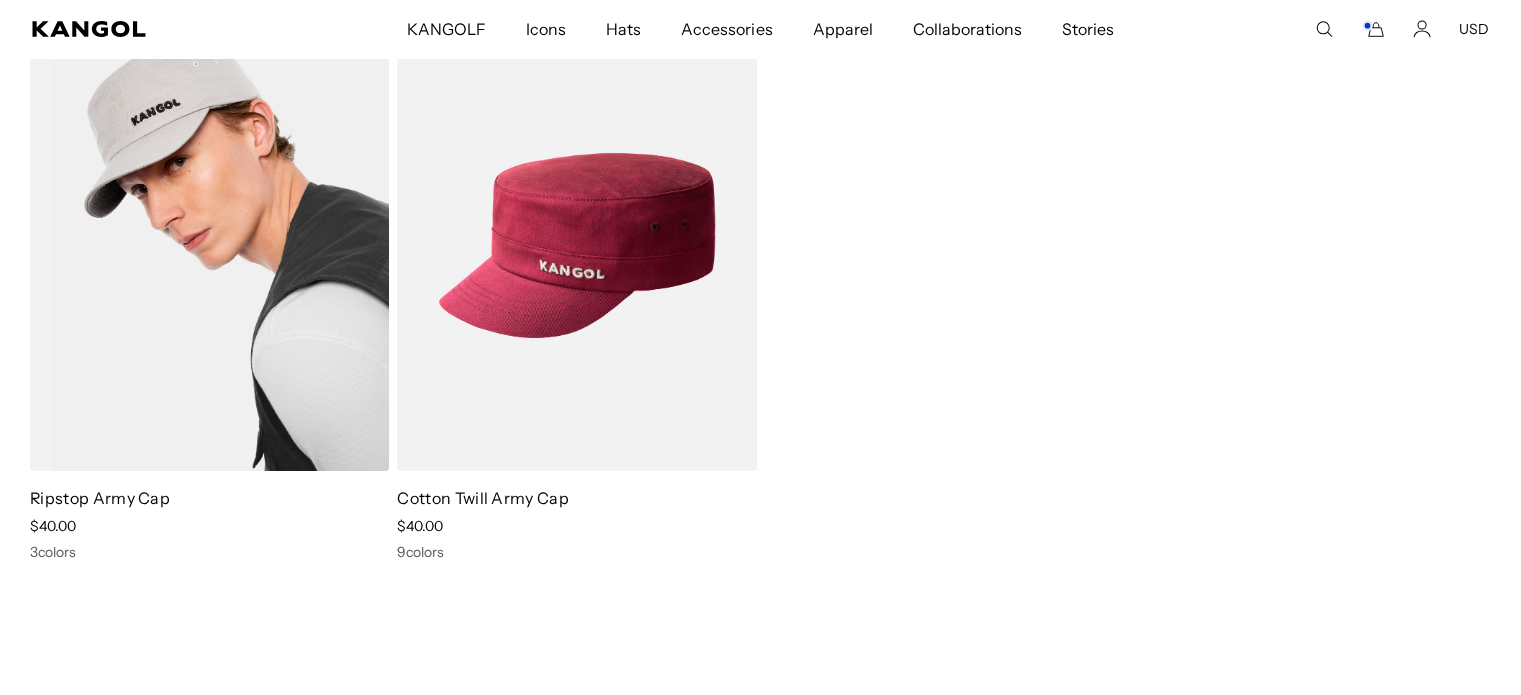 click at bounding box center (209, 245) 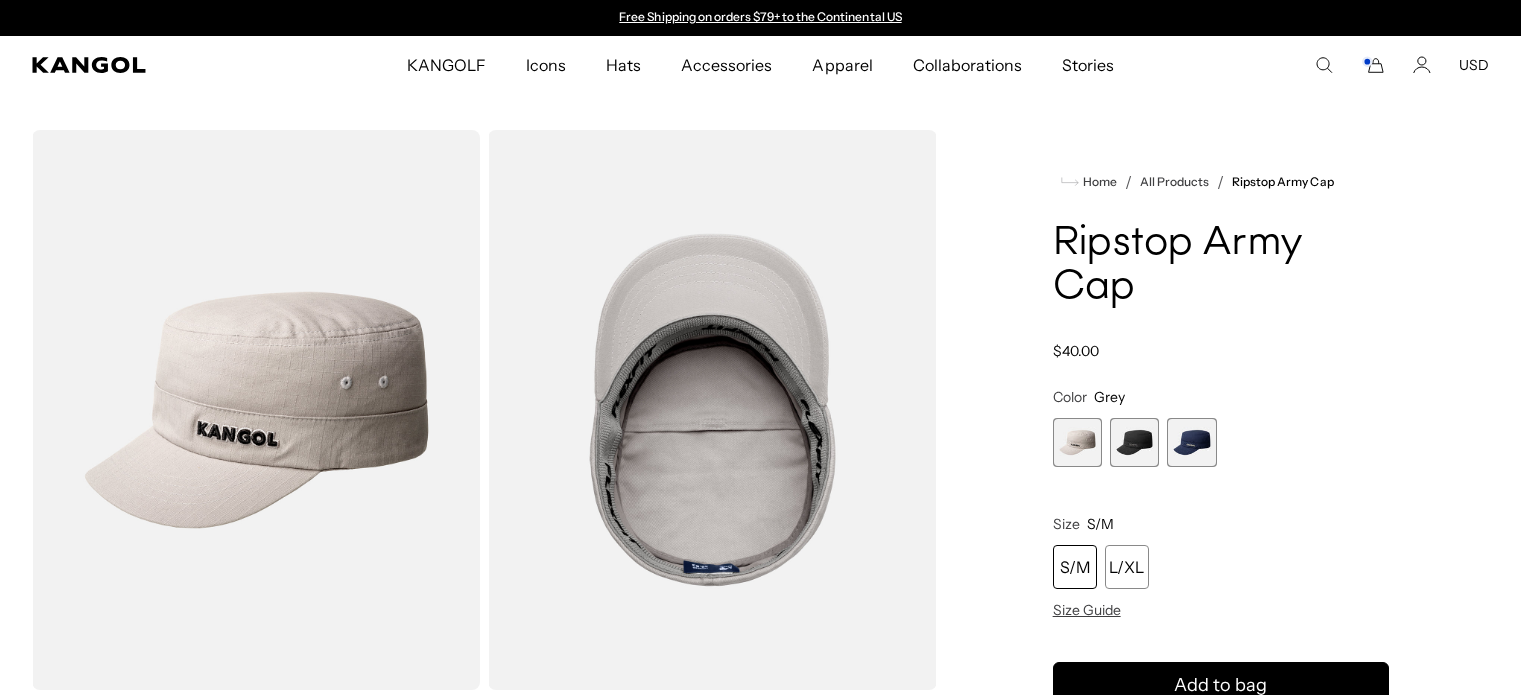 scroll, scrollTop: 0, scrollLeft: 0, axis: both 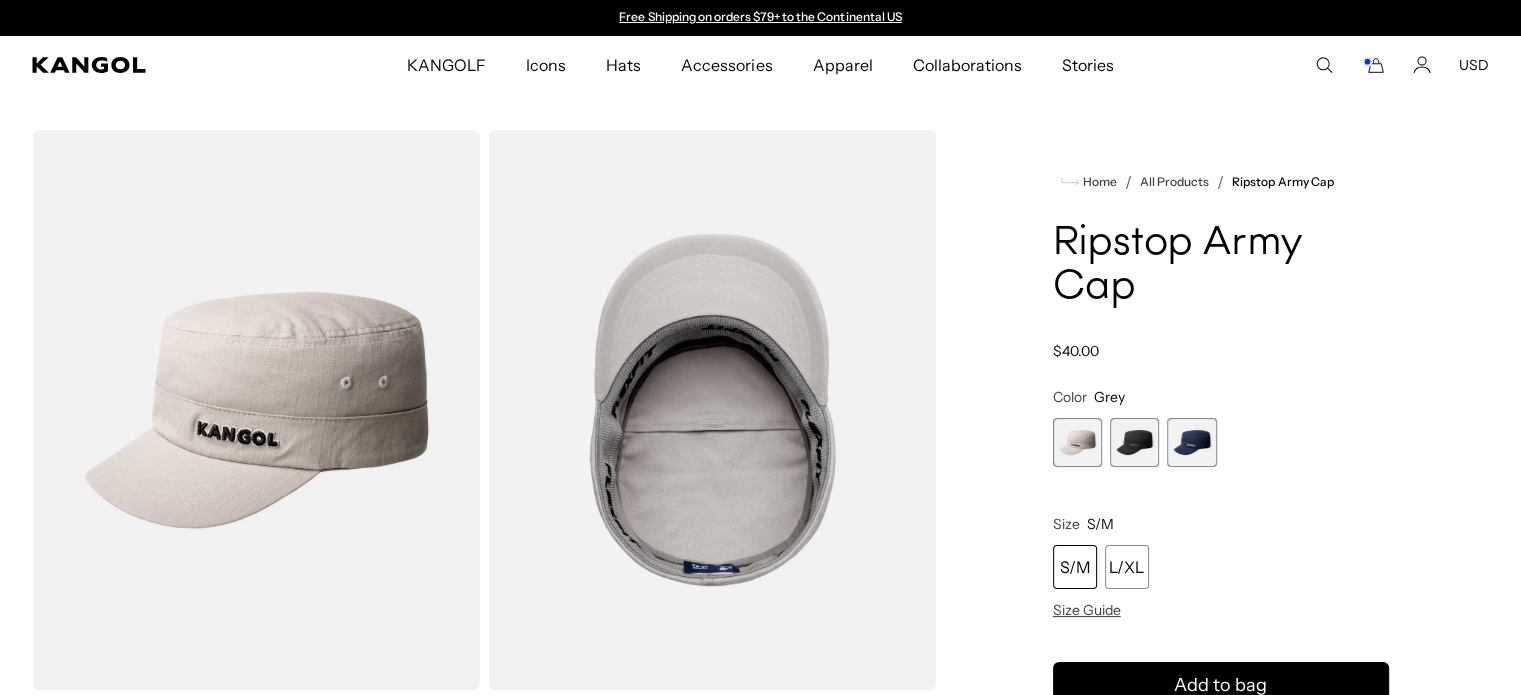 click at bounding box center [1134, 442] 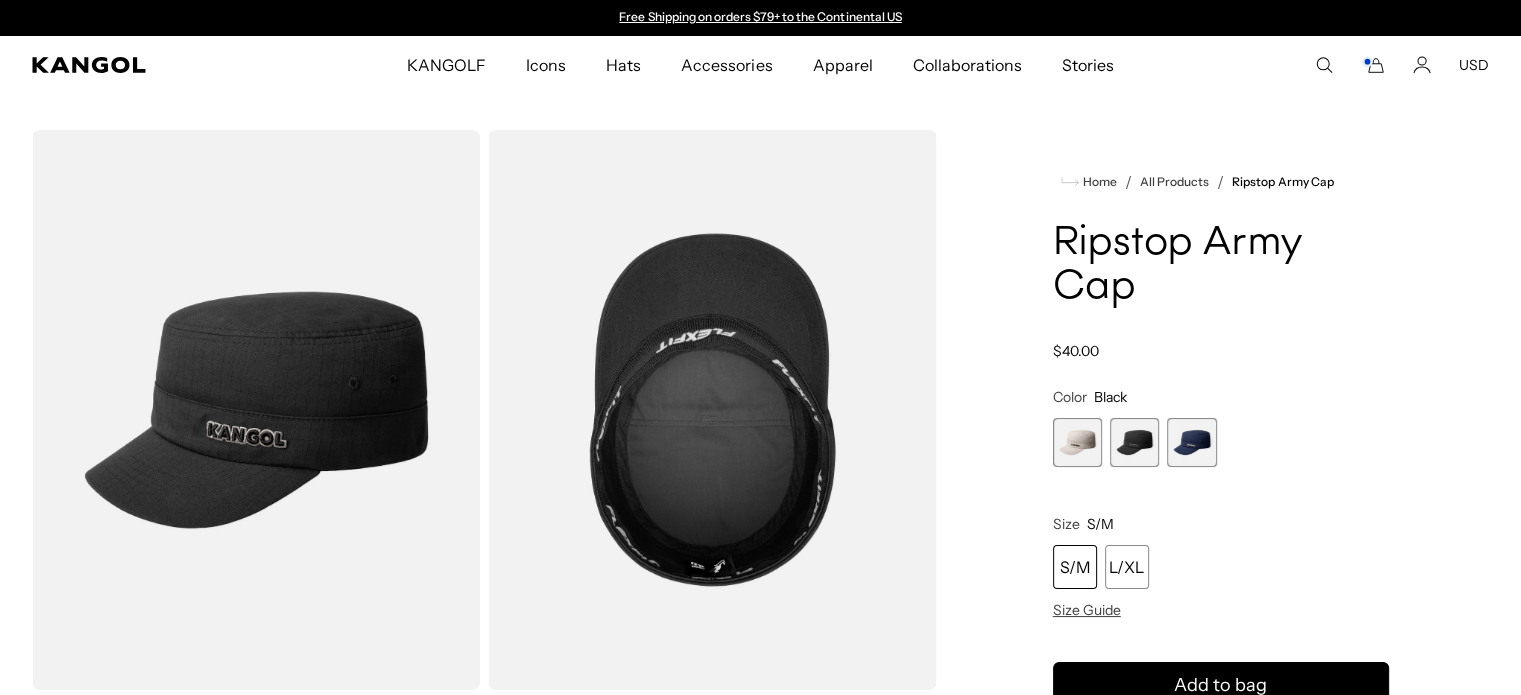 scroll, scrollTop: 0, scrollLeft: 412, axis: horizontal 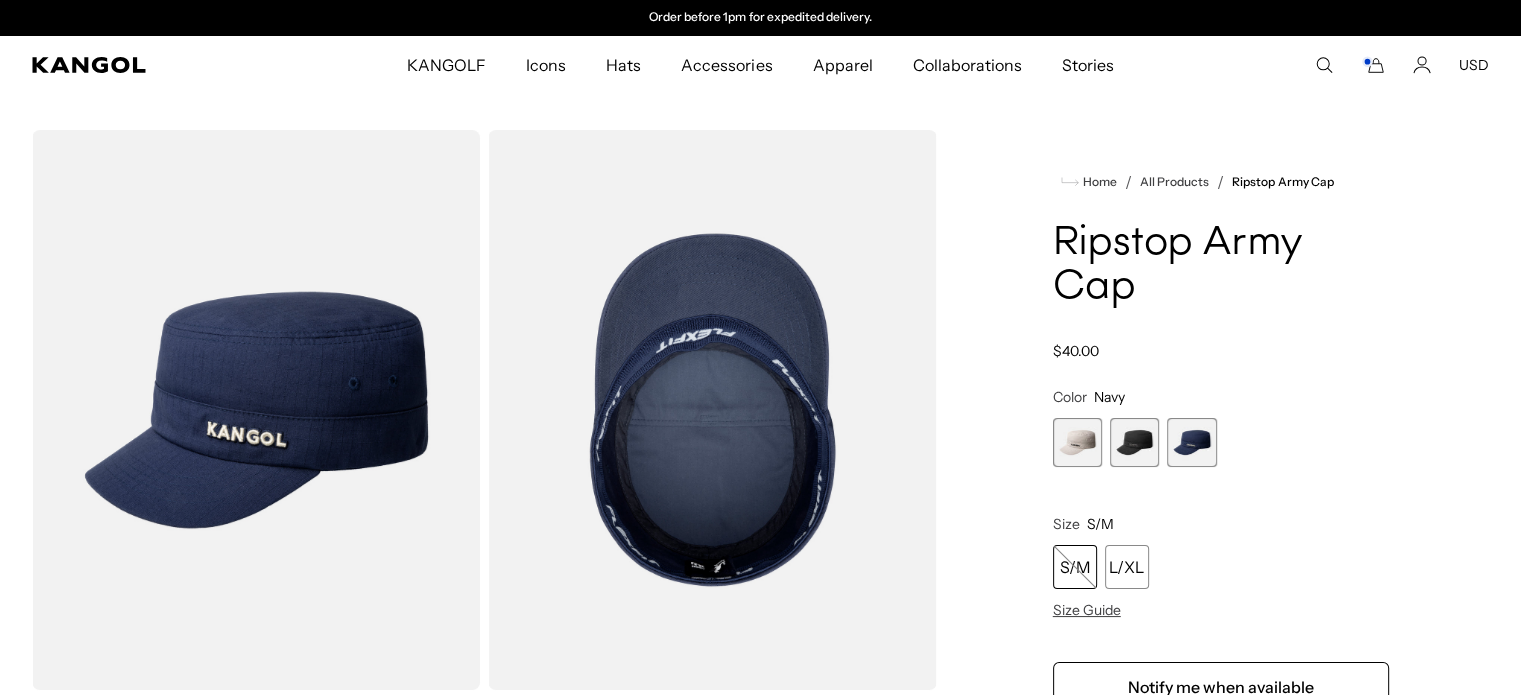 click at bounding box center (1134, 442) 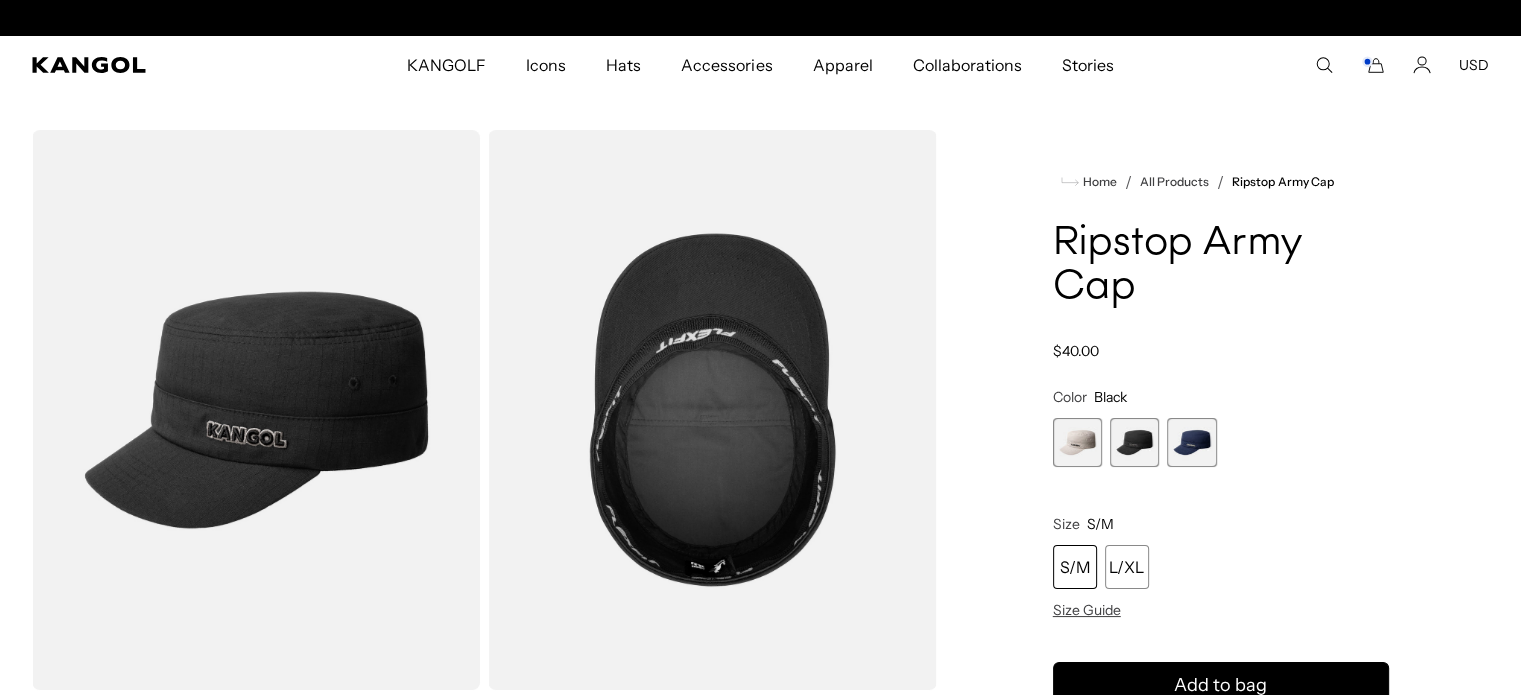 scroll, scrollTop: 0, scrollLeft: 0, axis: both 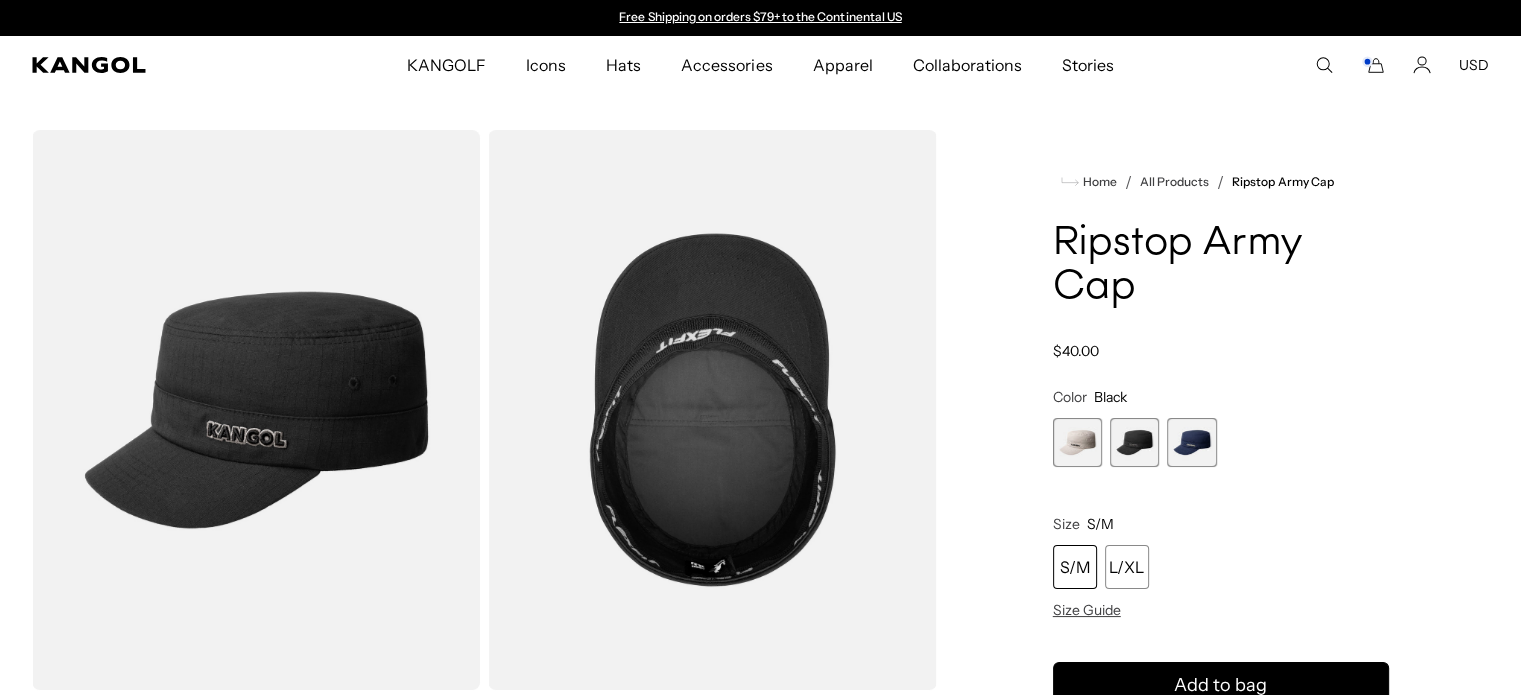 click on "Home
/
All Products
/
Ripstop Army Cap
Ripstop Army Cap
Regular price
$40.00
Regular price
Sale price
$40.00
Color
Black
Previous
Next
Grey
Variant sold out or unavailable
Black
Variant sold out or unavailable" at bounding box center [1221, 694] 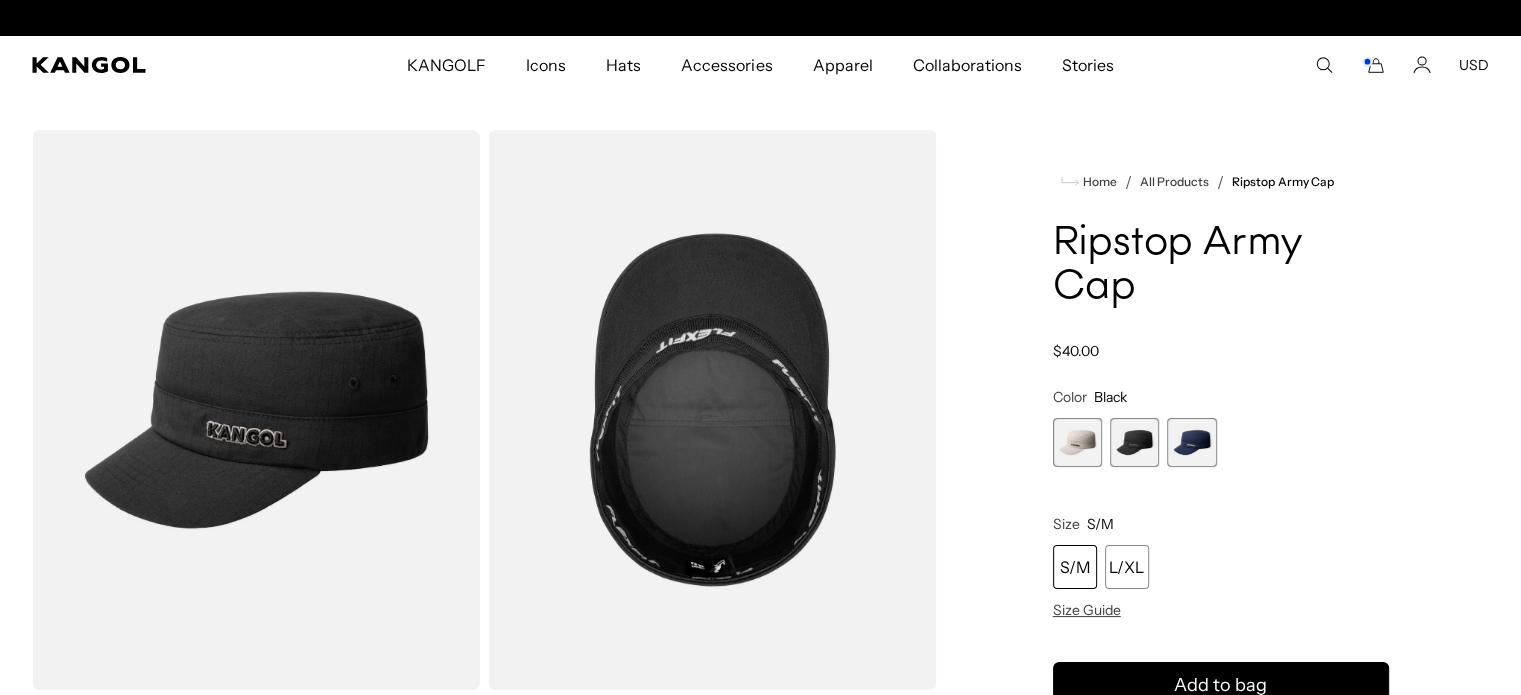 scroll, scrollTop: 0, scrollLeft: 412, axis: horizontal 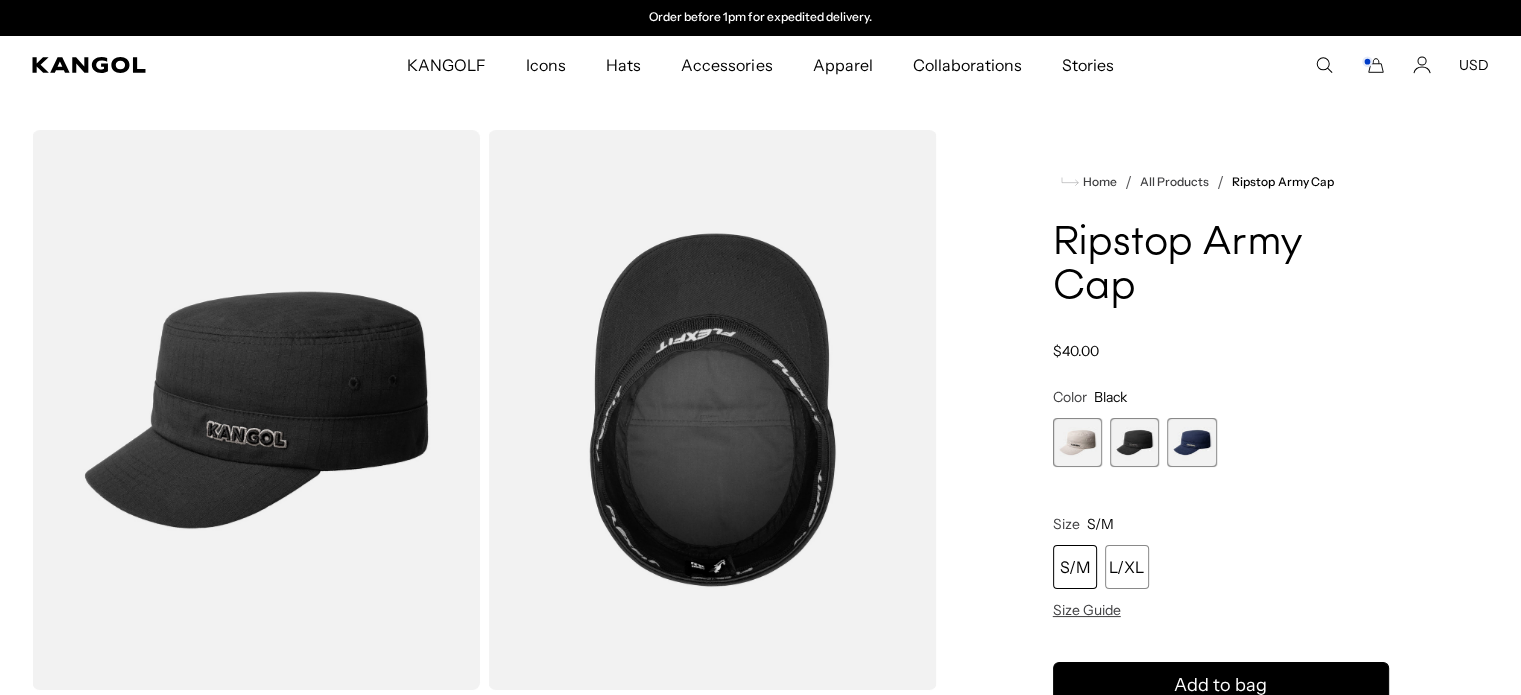 click at bounding box center (1077, 442) 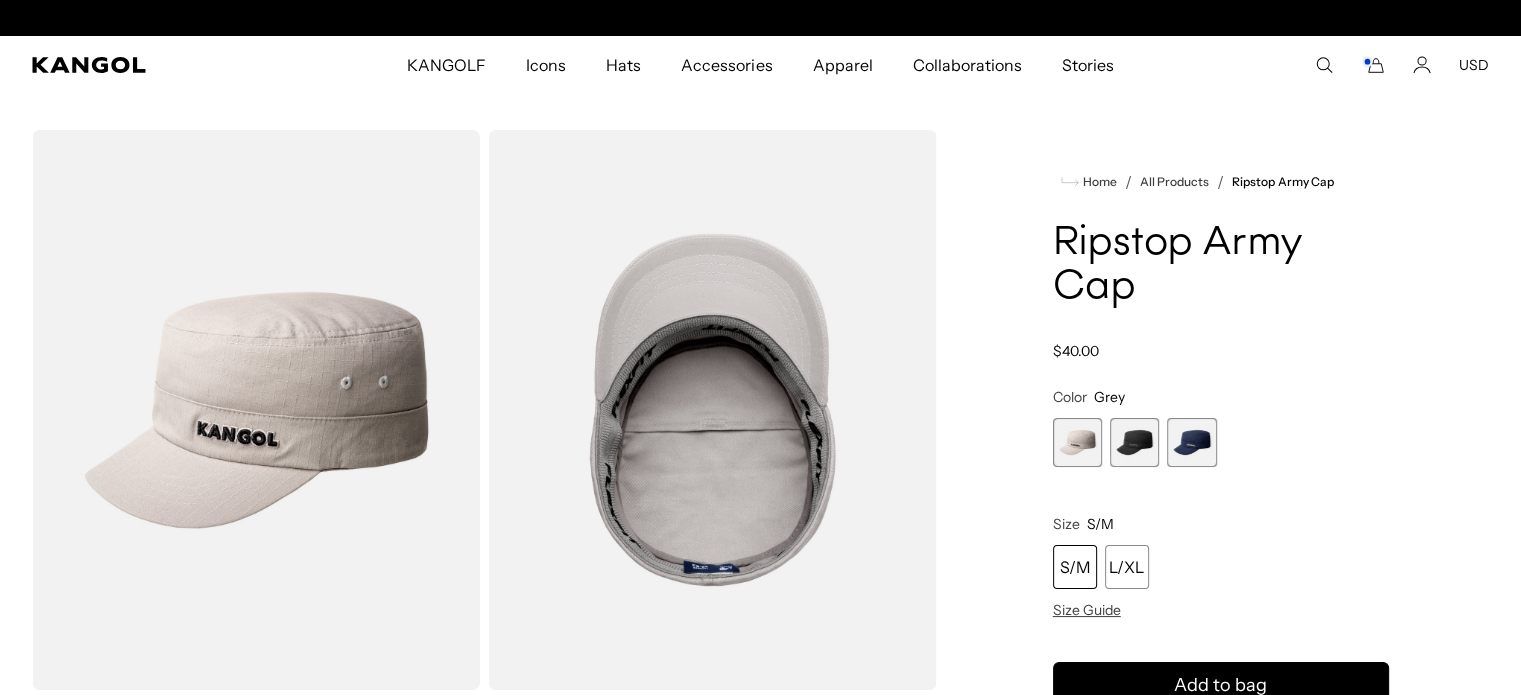 scroll, scrollTop: 0, scrollLeft: 0, axis: both 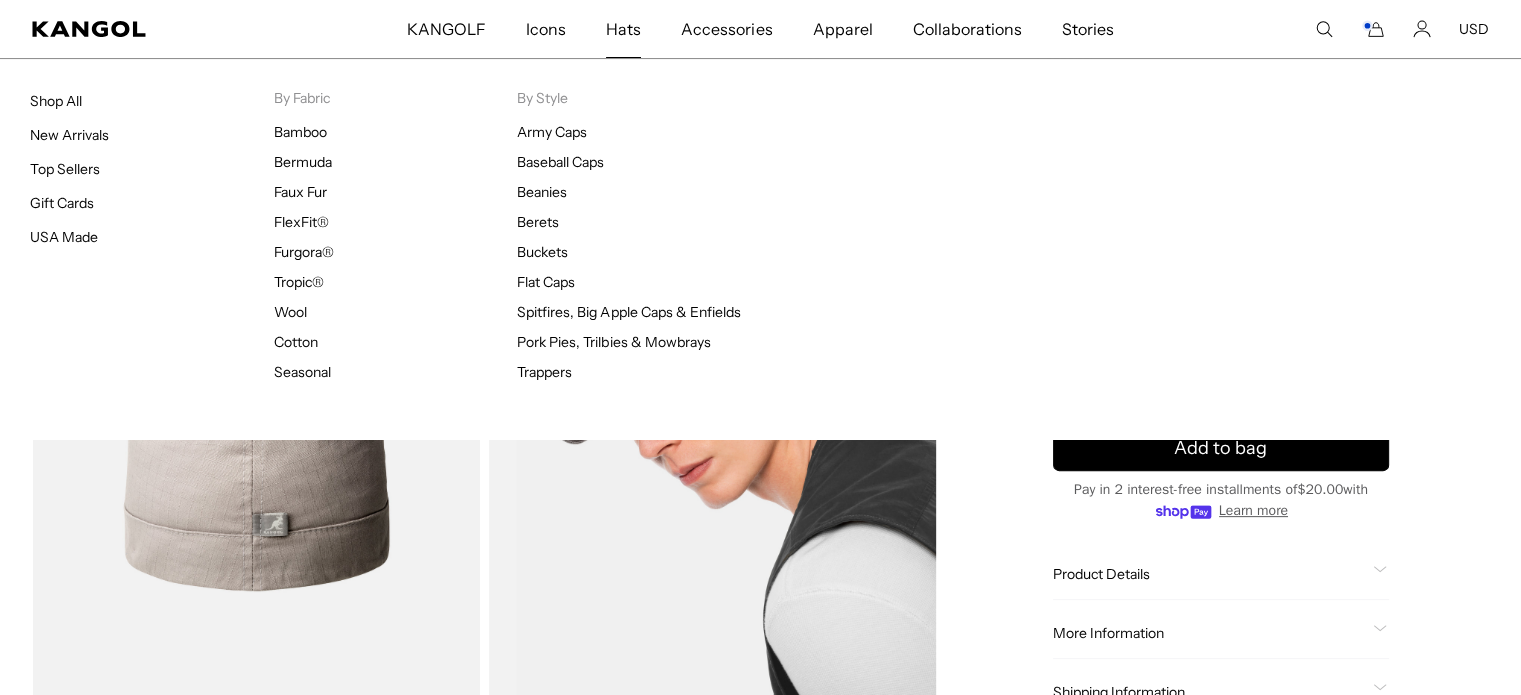 click on "Hats" at bounding box center (623, 29) 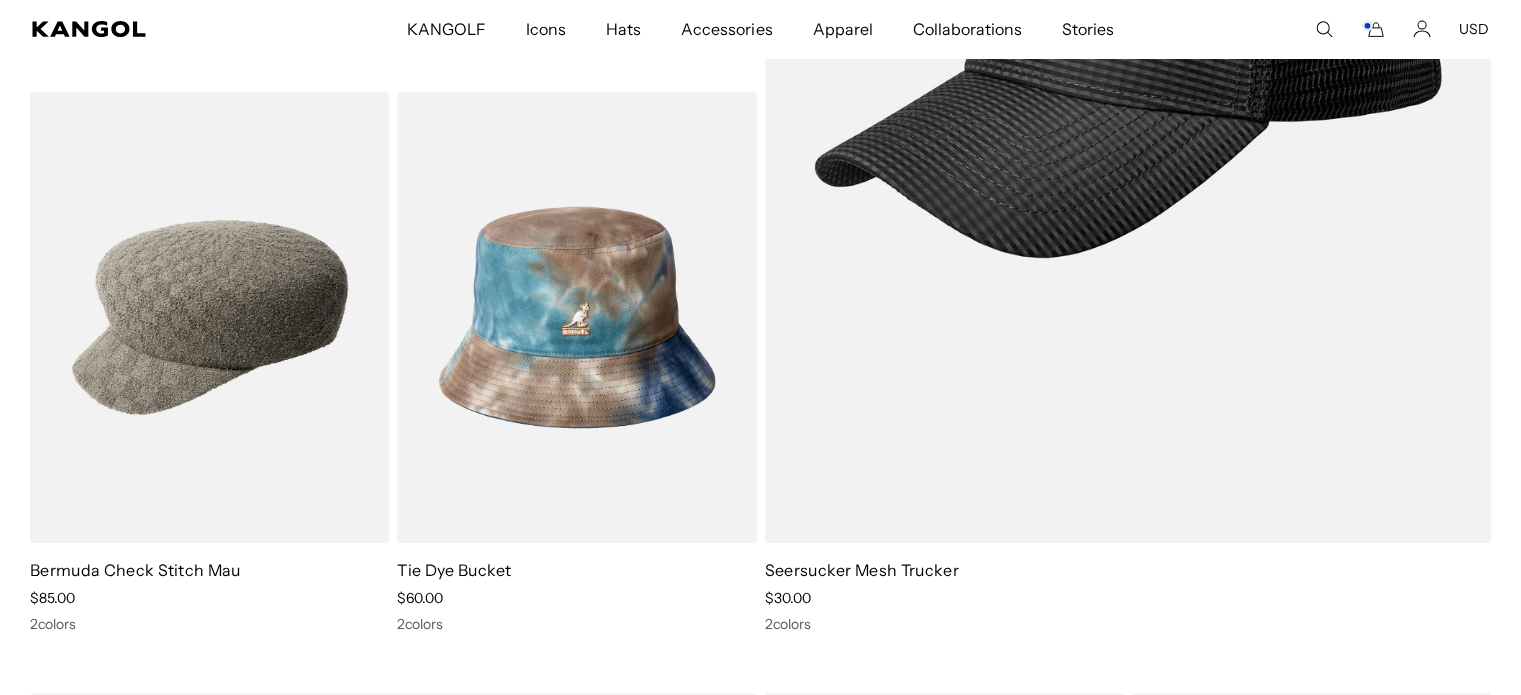 scroll, scrollTop: 1067, scrollLeft: 0, axis: vertical 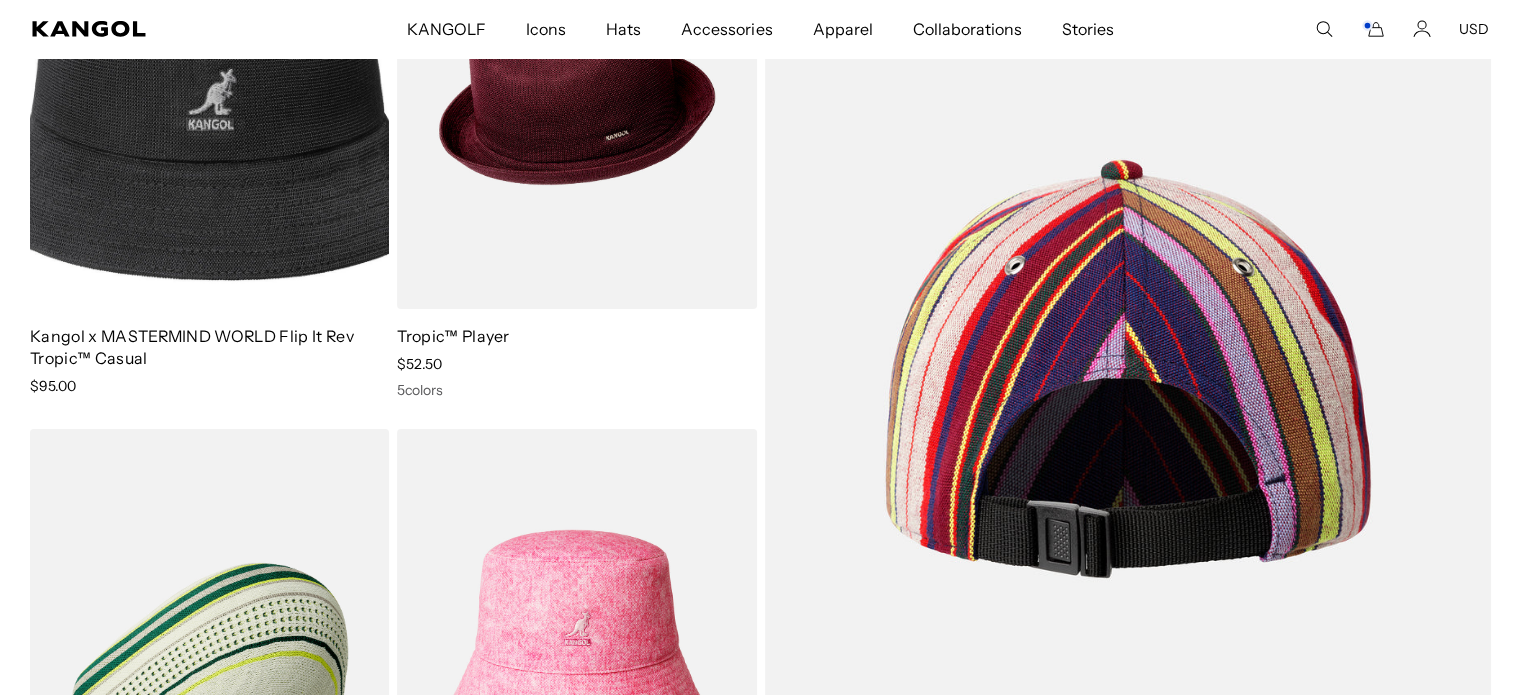 click at bounding box center (1128, 369) 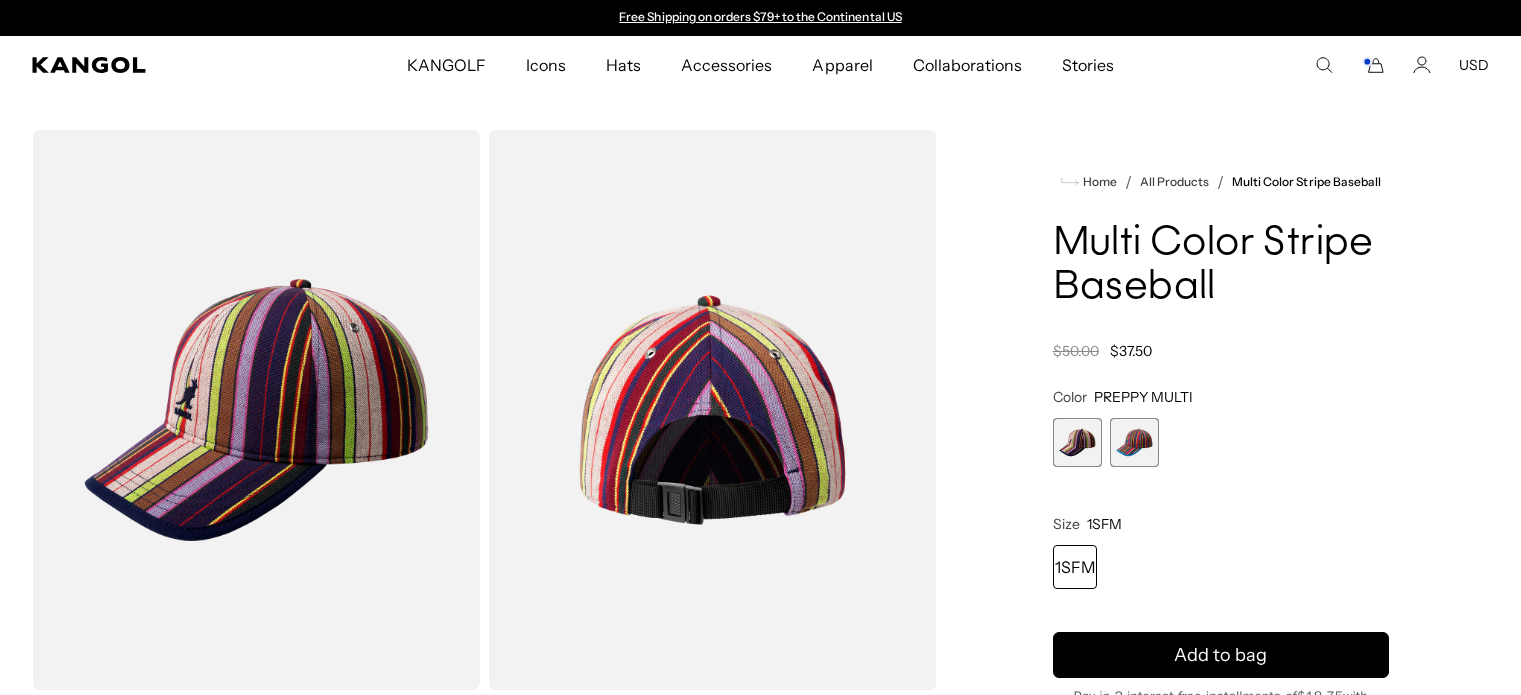 scroll, scrollTop: 0, scrollLeft: 0, axis: both 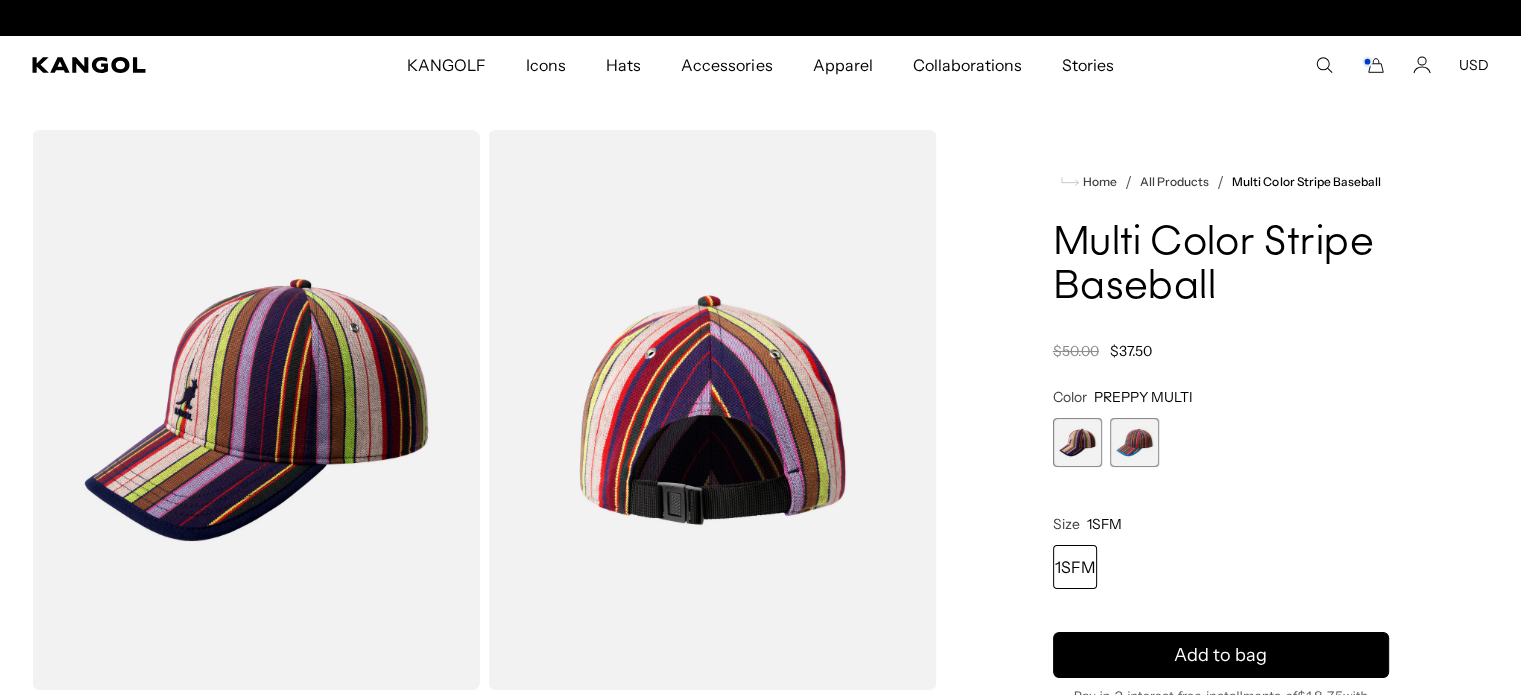 click at bounding box center (1134, 442) 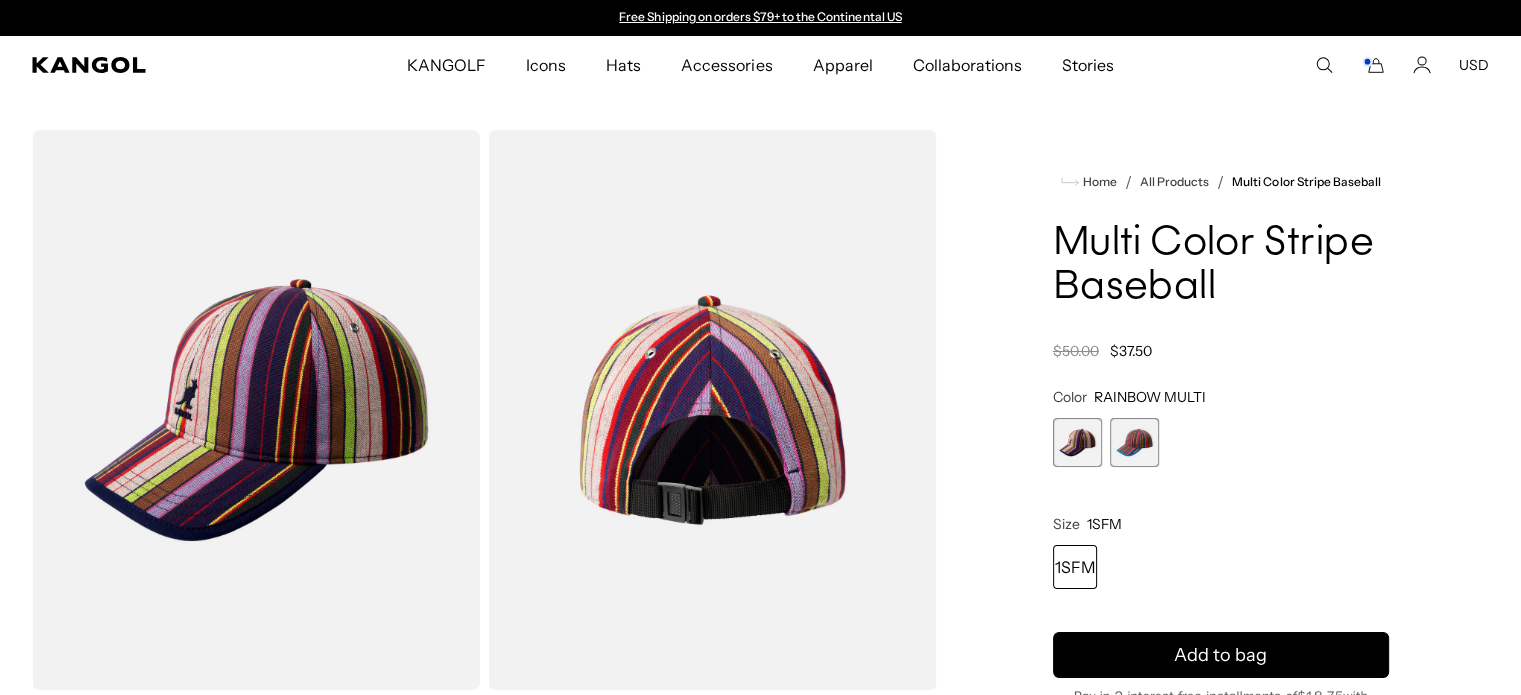click at bounding box center [1134, 442] 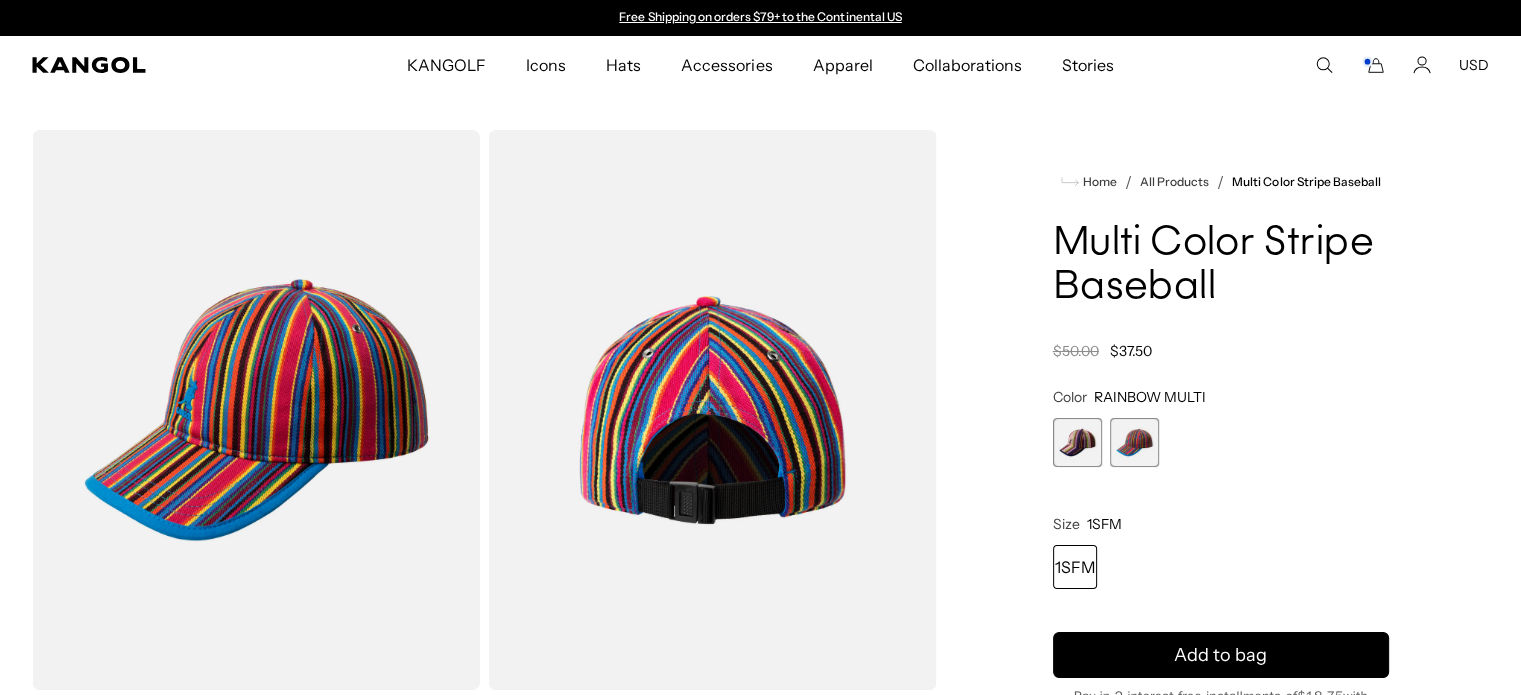 scroll, scrollTop: 0, scrollLeft: 0, axis: both 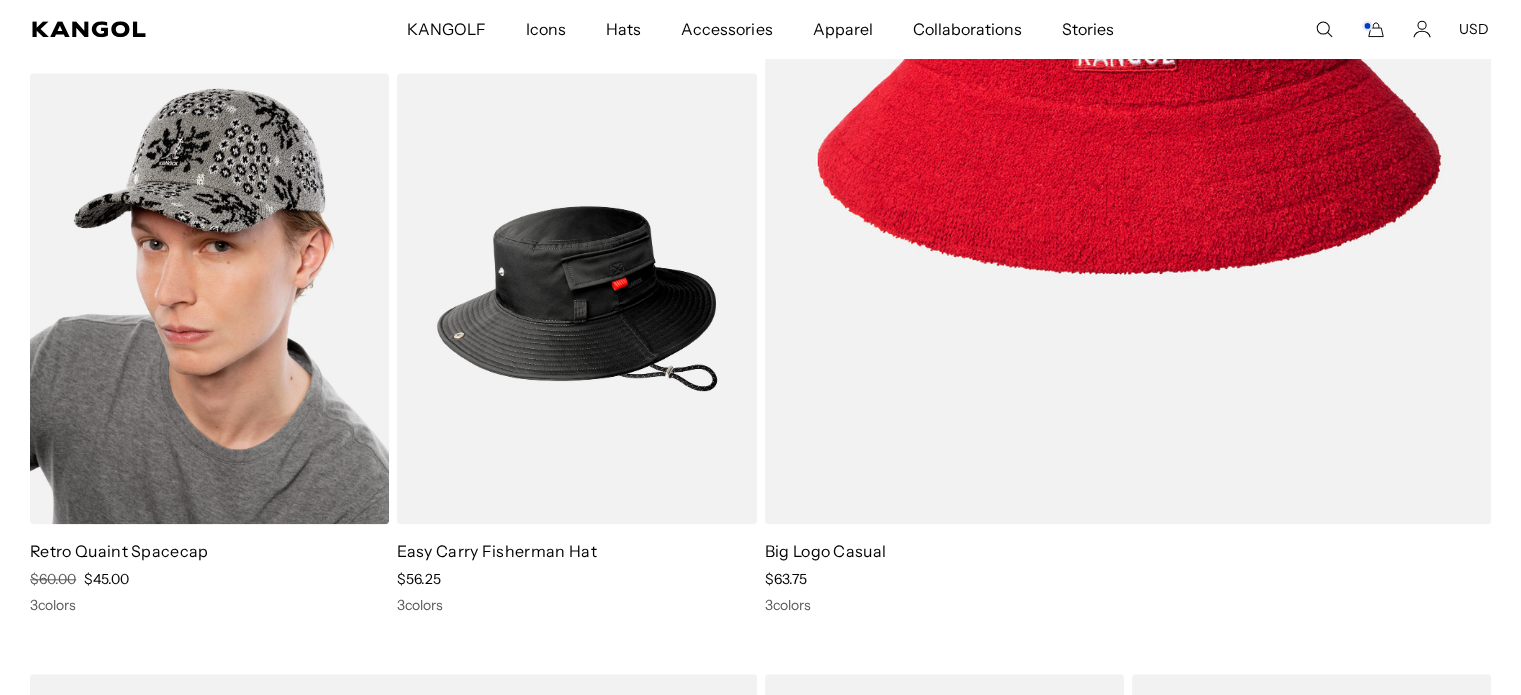 click at bounding box center [209, 298] 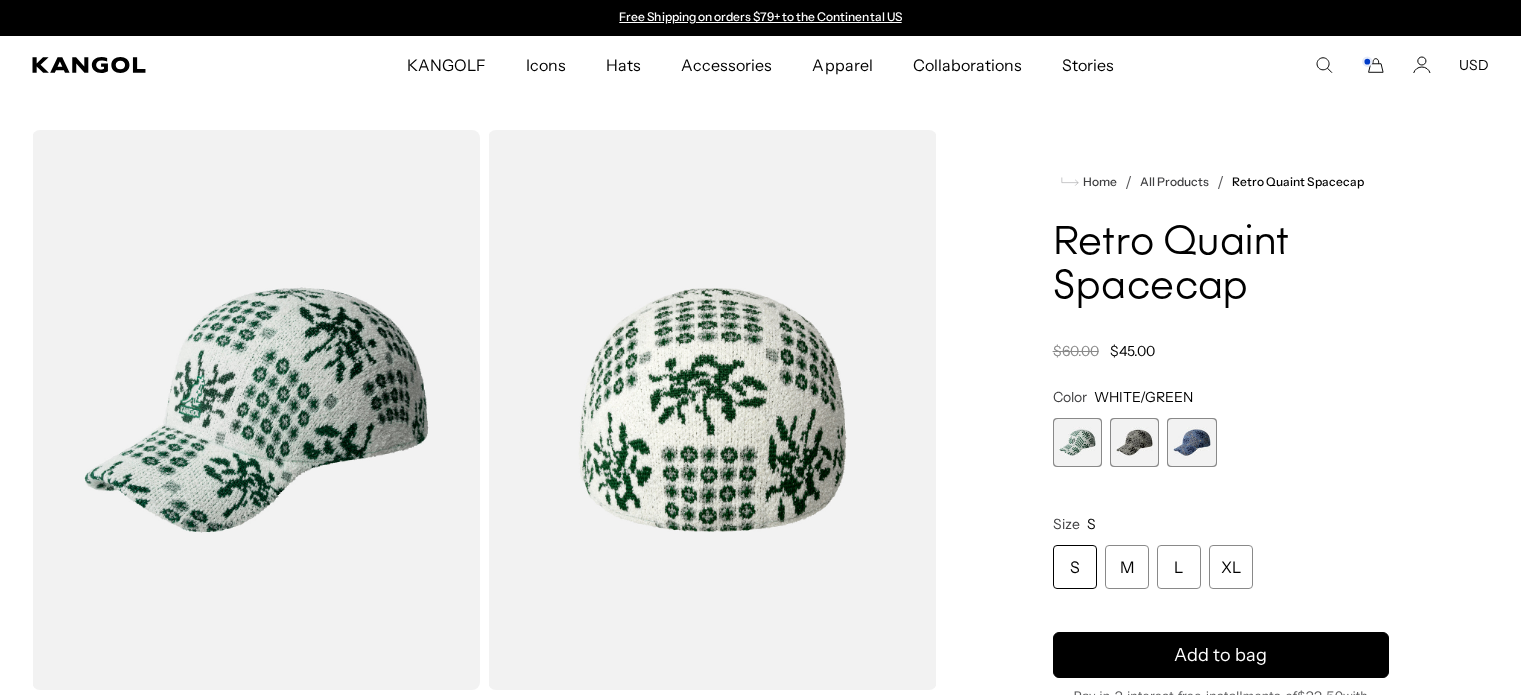 scroll, scrollTop: 0, scrollLeft: 0, axis: both 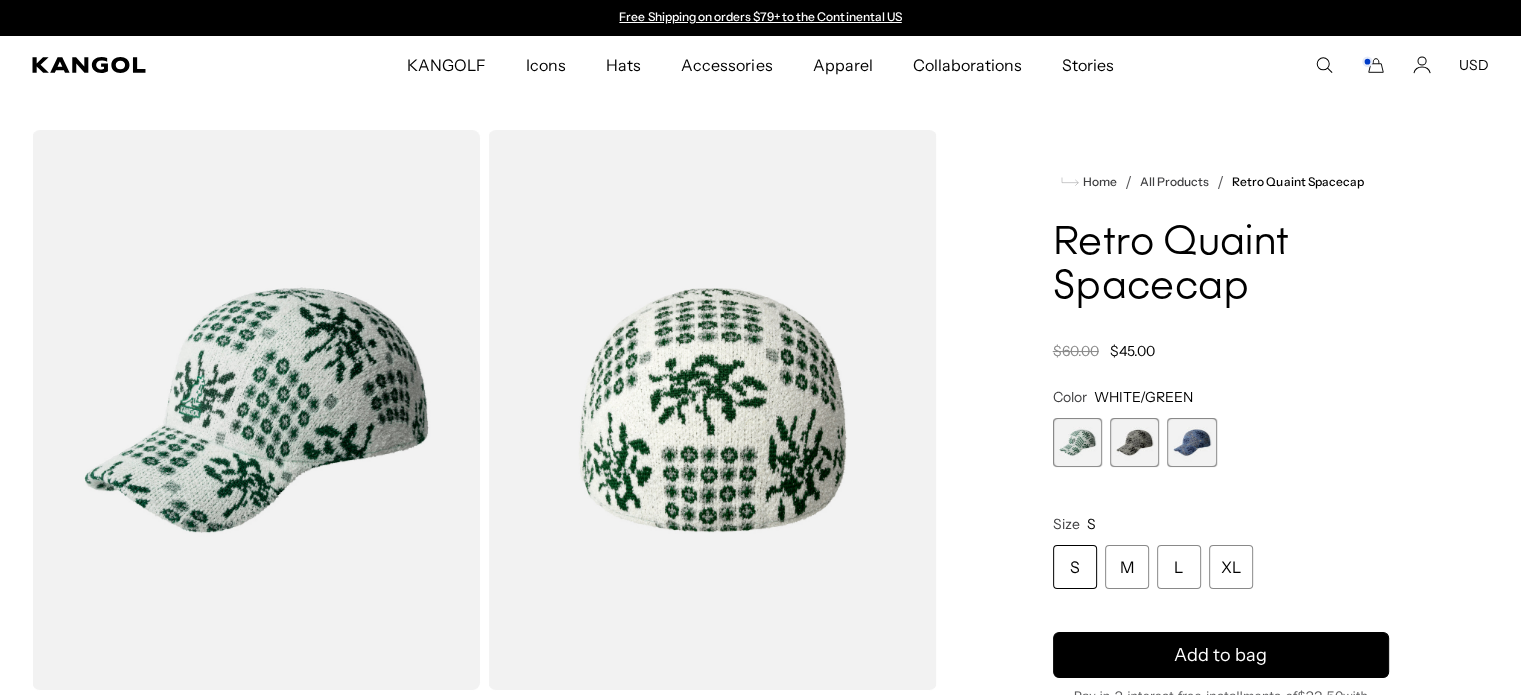click at bounding box center (1134, 442) 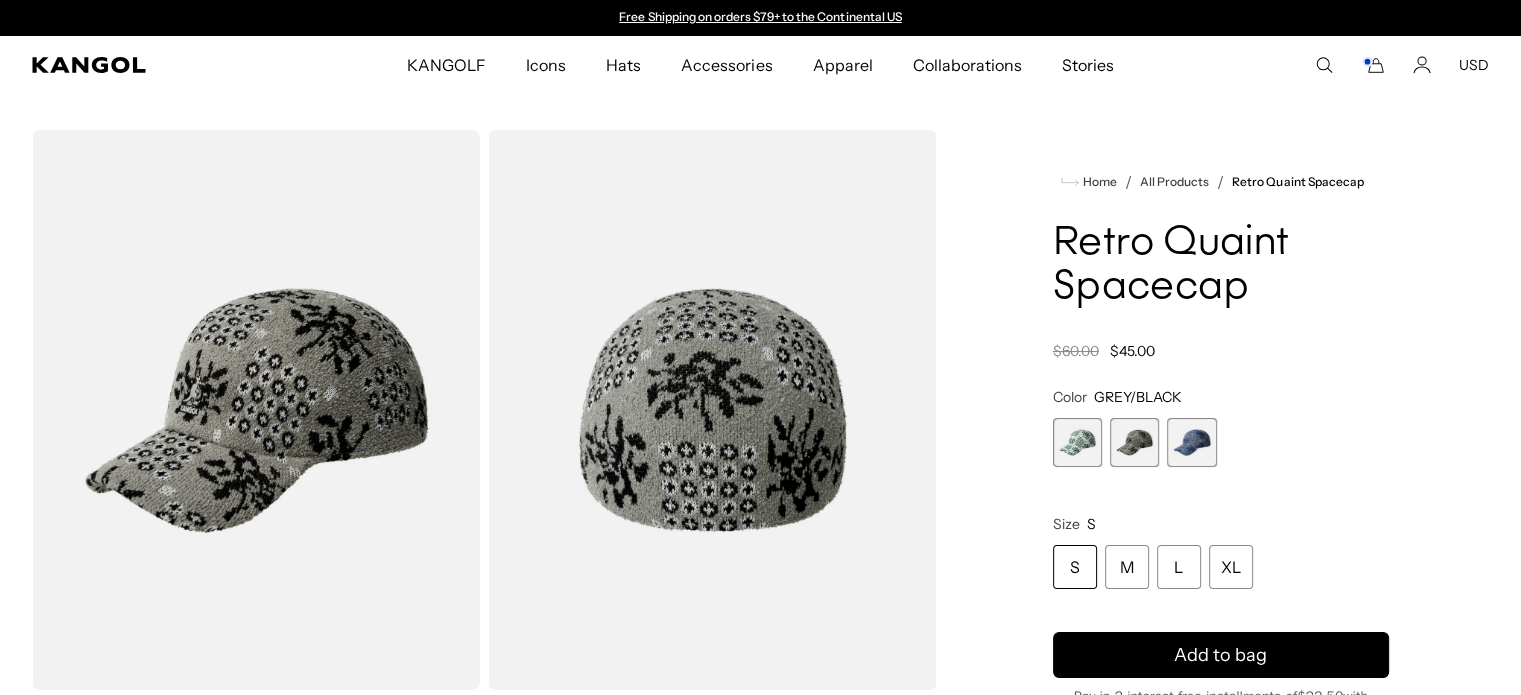 scroll, scrollTop: 0, scrollLeft: 412, axis: horizontal 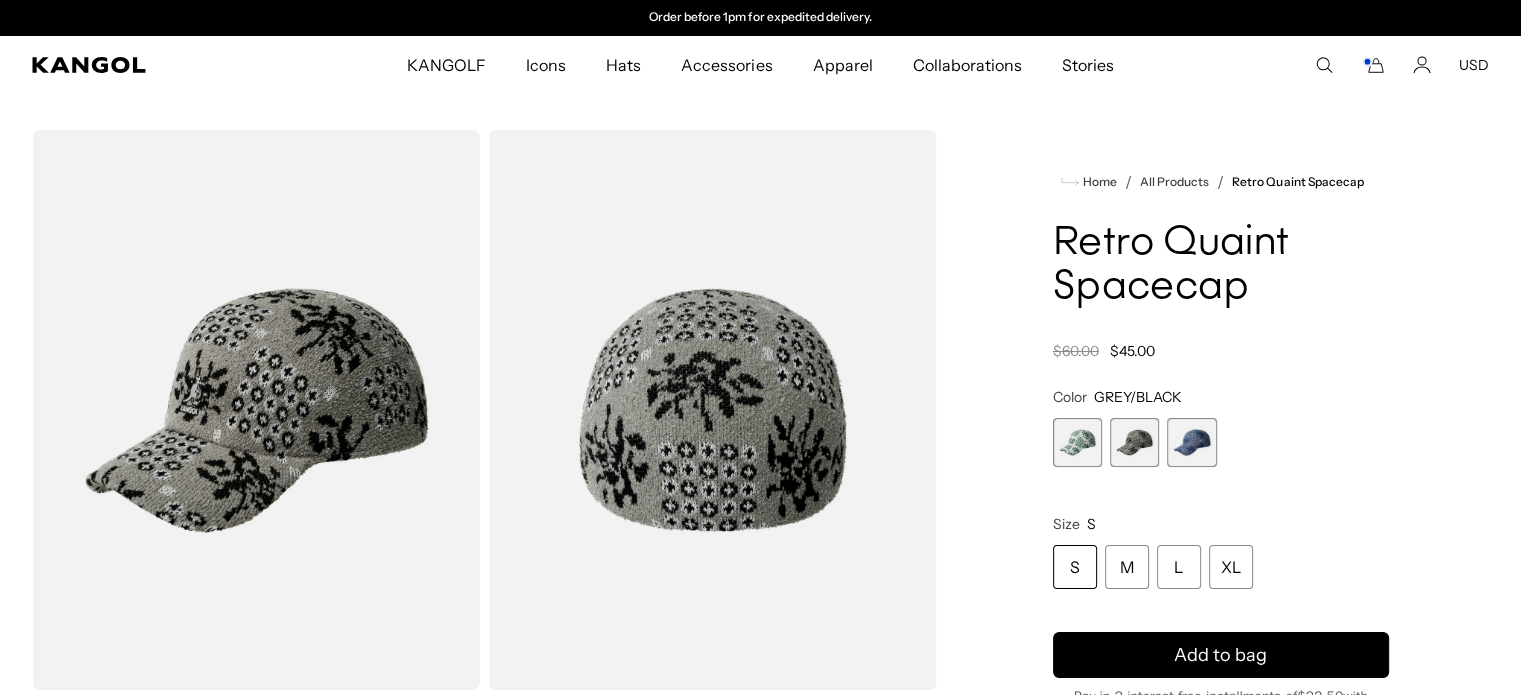 click at bounding box center (1191, 442) 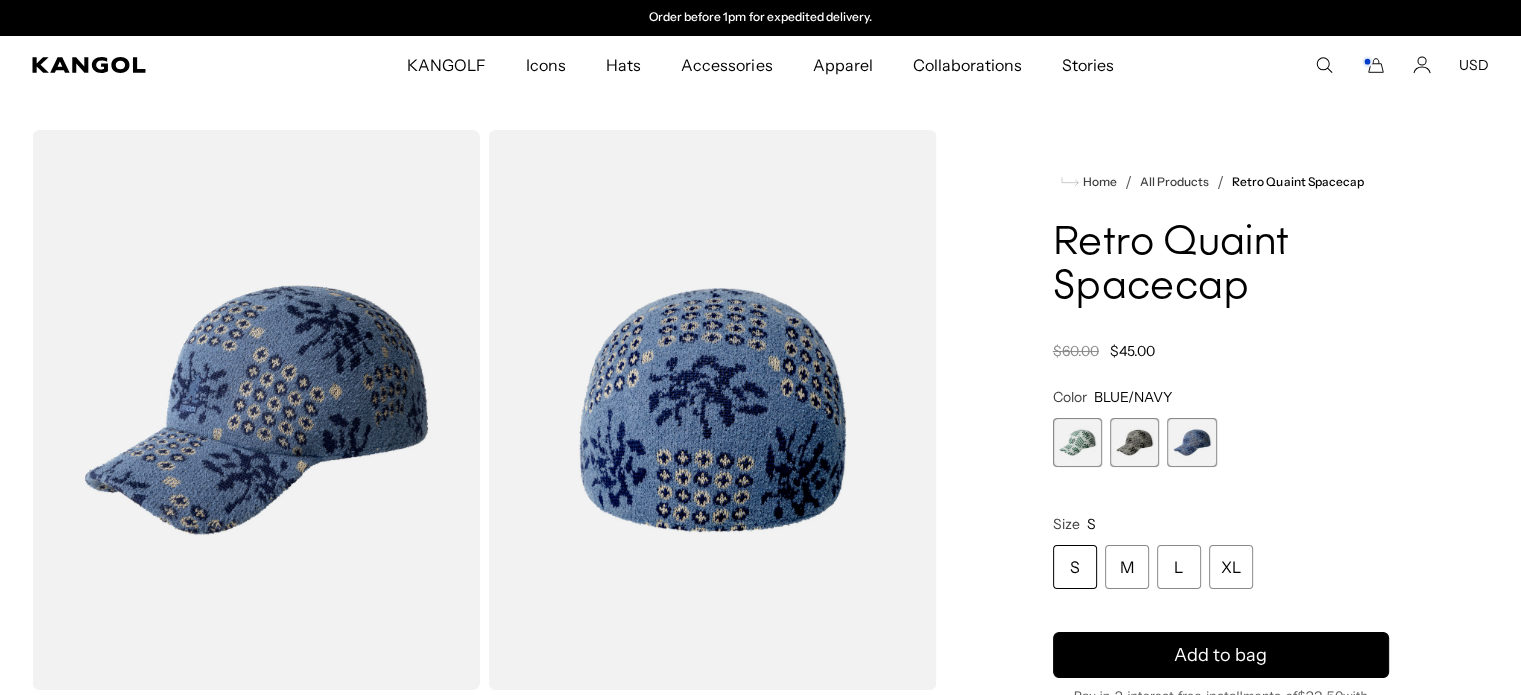 click at bounding box center [1134, 442] 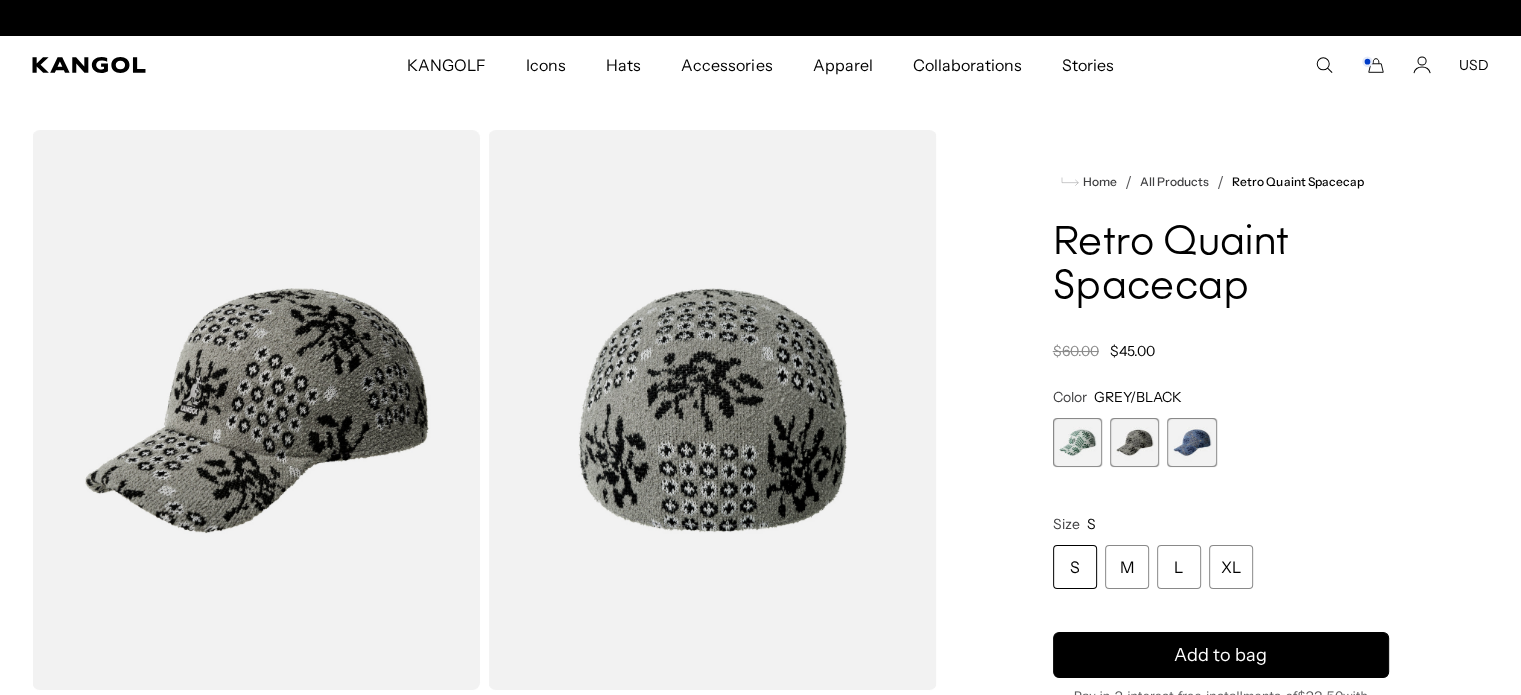scroll, scrollTop: 0, scrollLeft: 0, axis: both 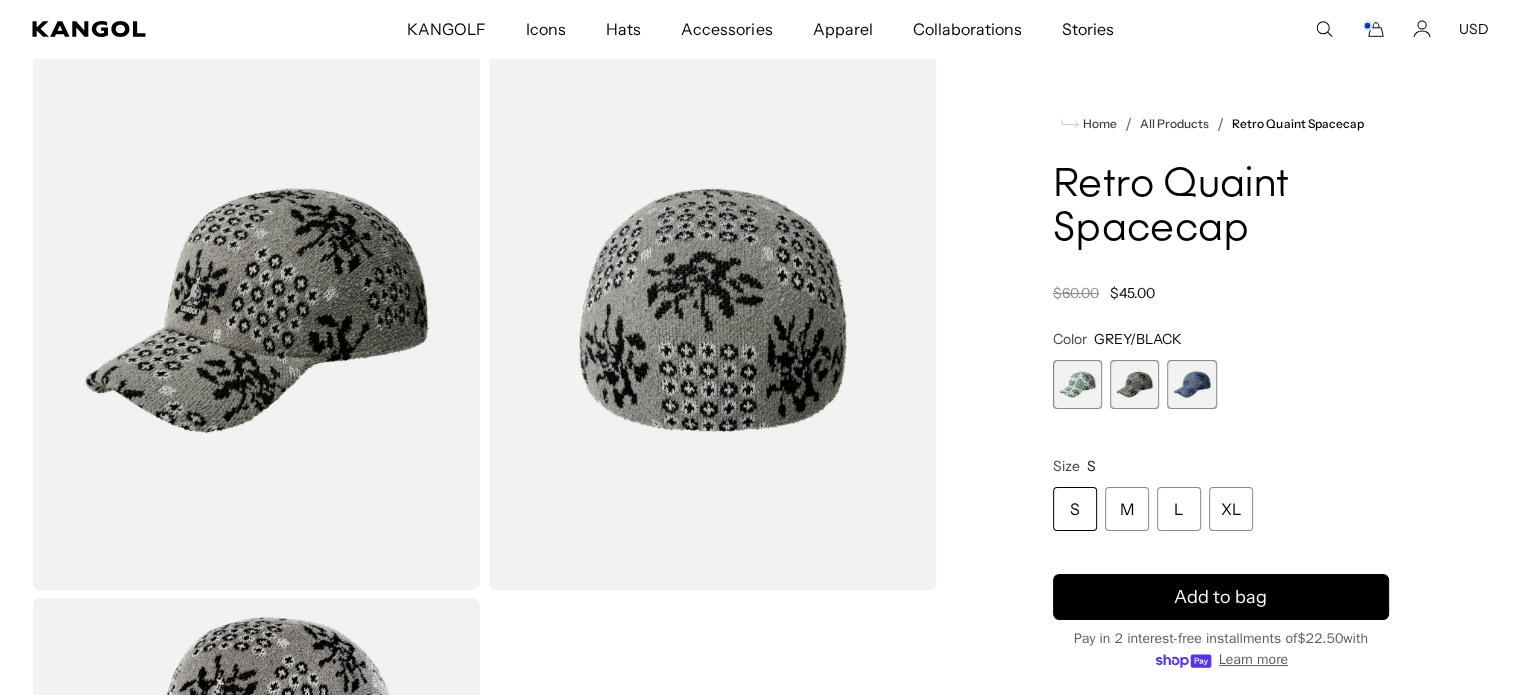 click at bounding box center [1077, 384] 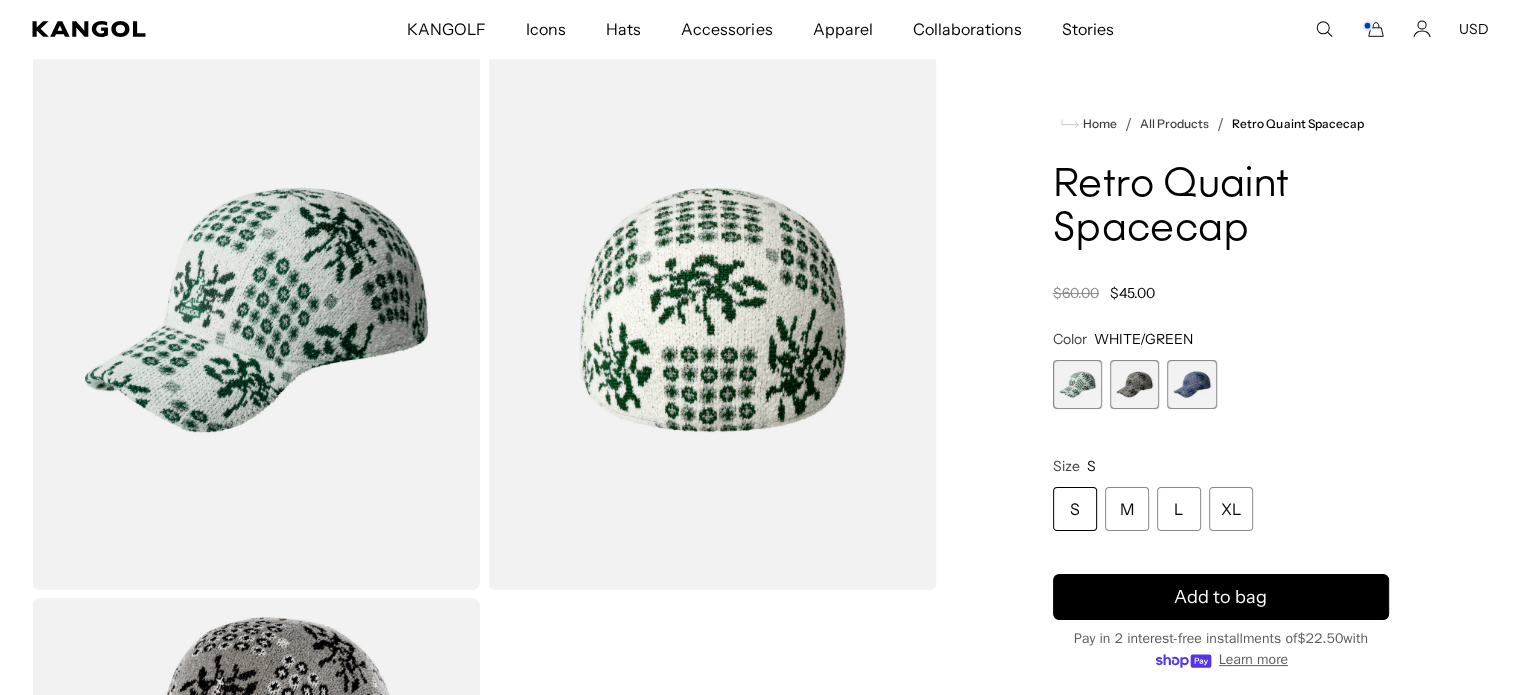scroll, scrollTop: 0, scrollLeft: 412, axis: horizontal 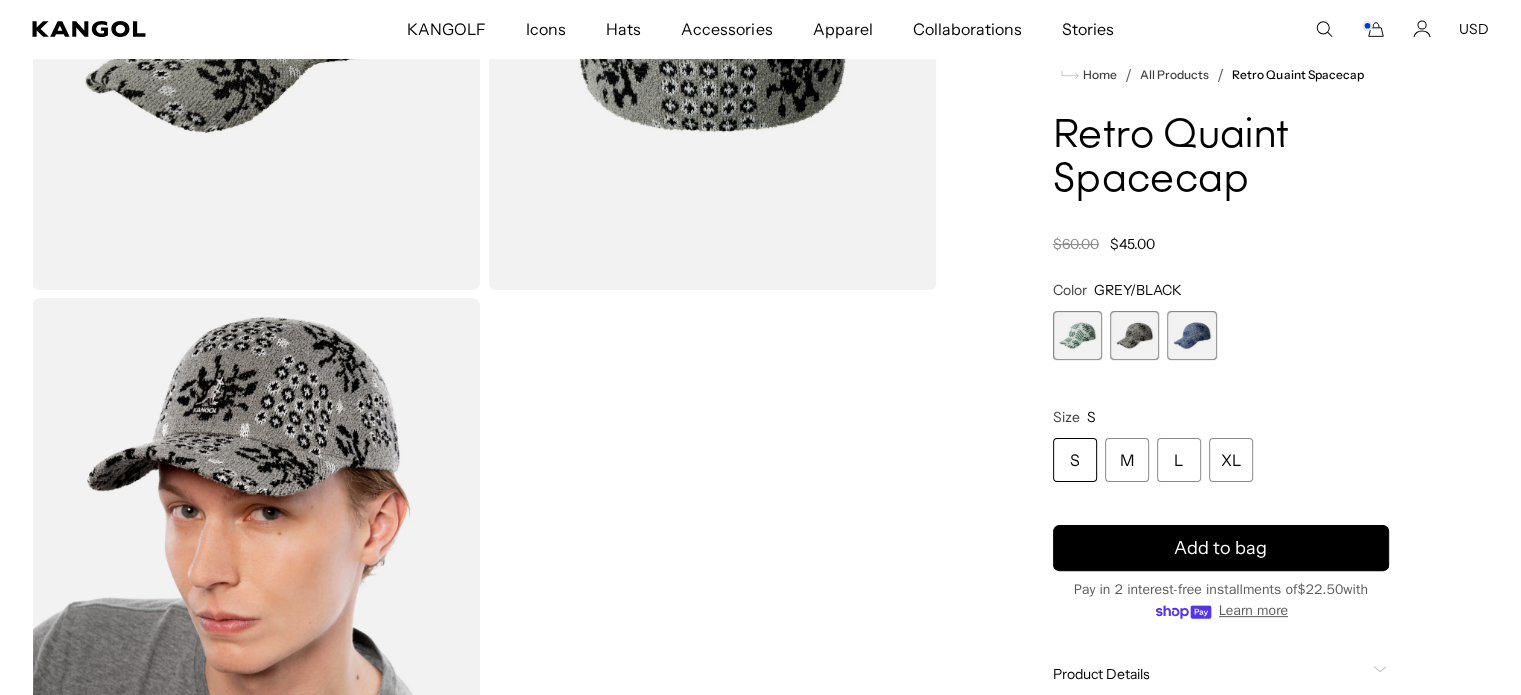 click at bounding box center [256, 578] 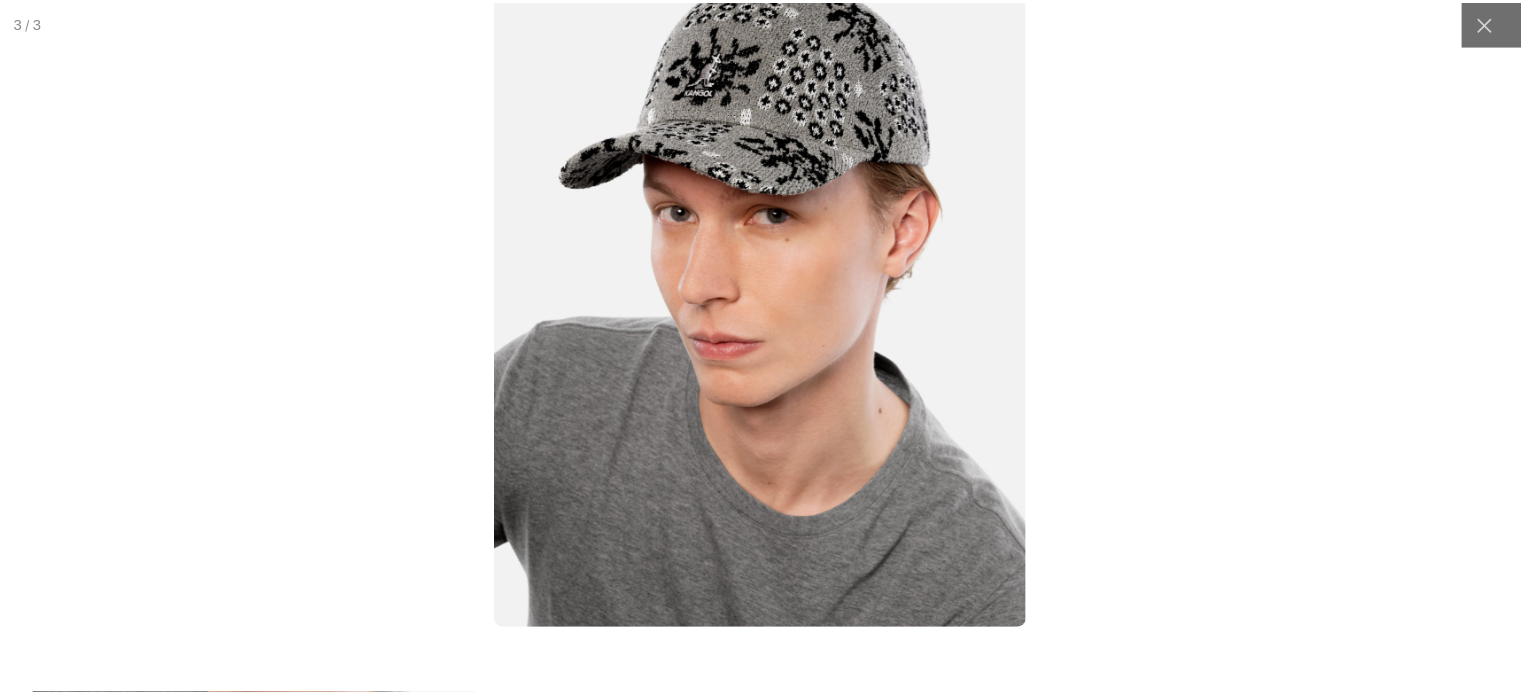 scroll, scrollTop: 0, scrollLeft: 412, axis: horizontal 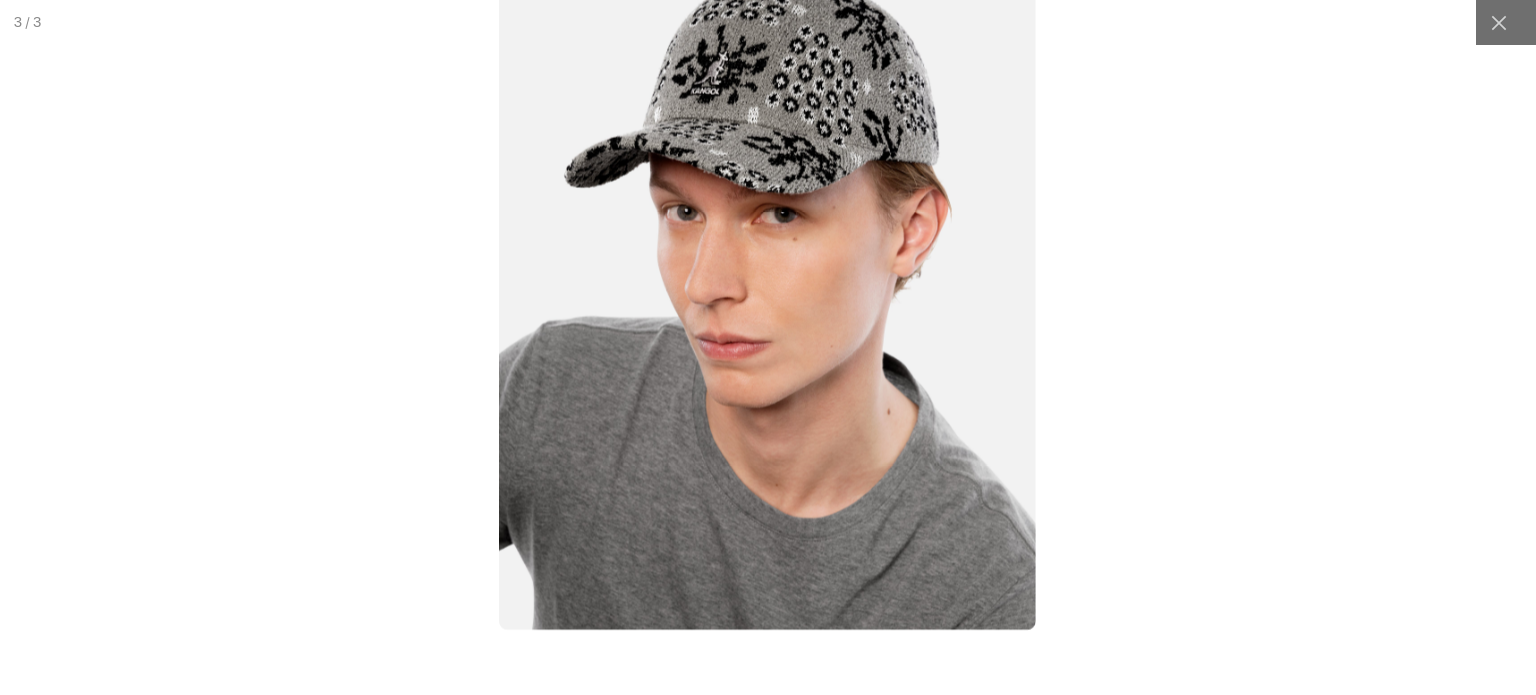 click at bounding box center (768, 347) 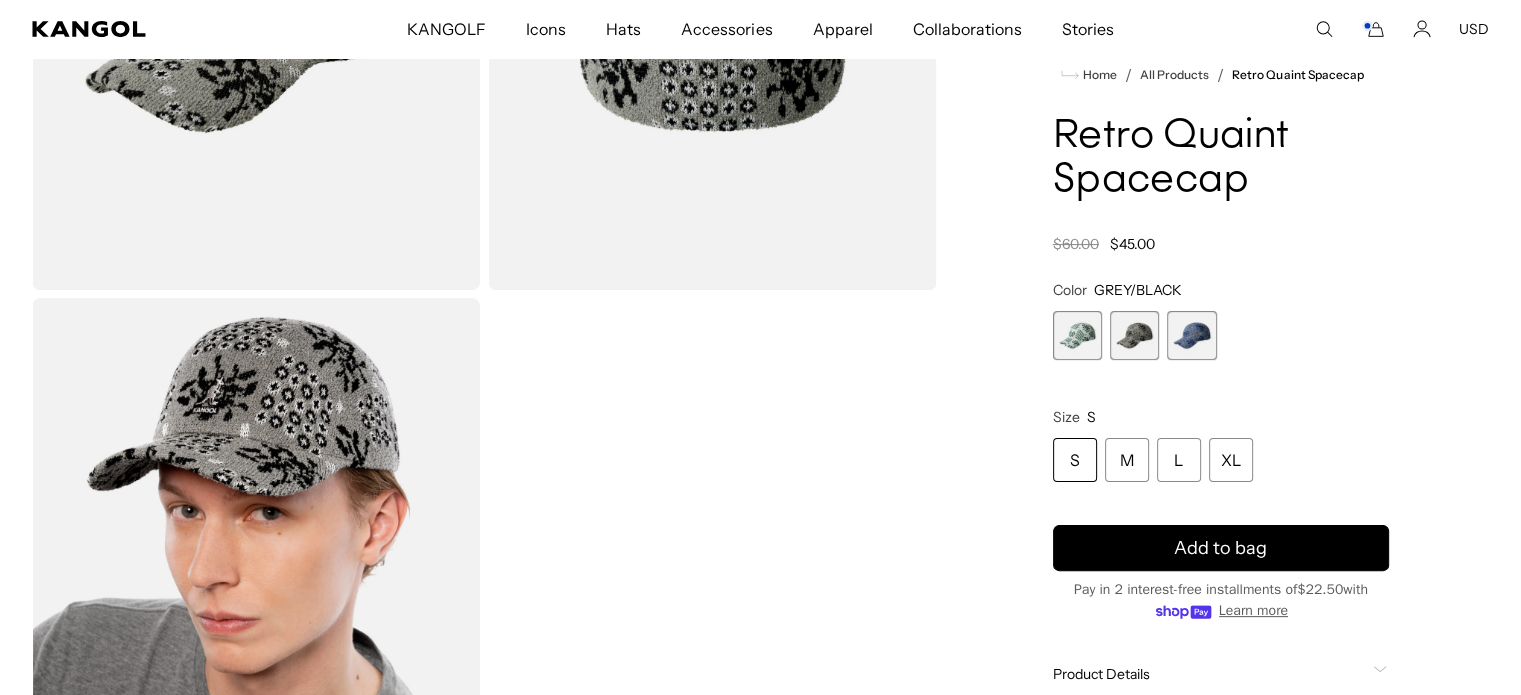 scroll, scrollTop: 0, scrollLeft: 0, axis: both 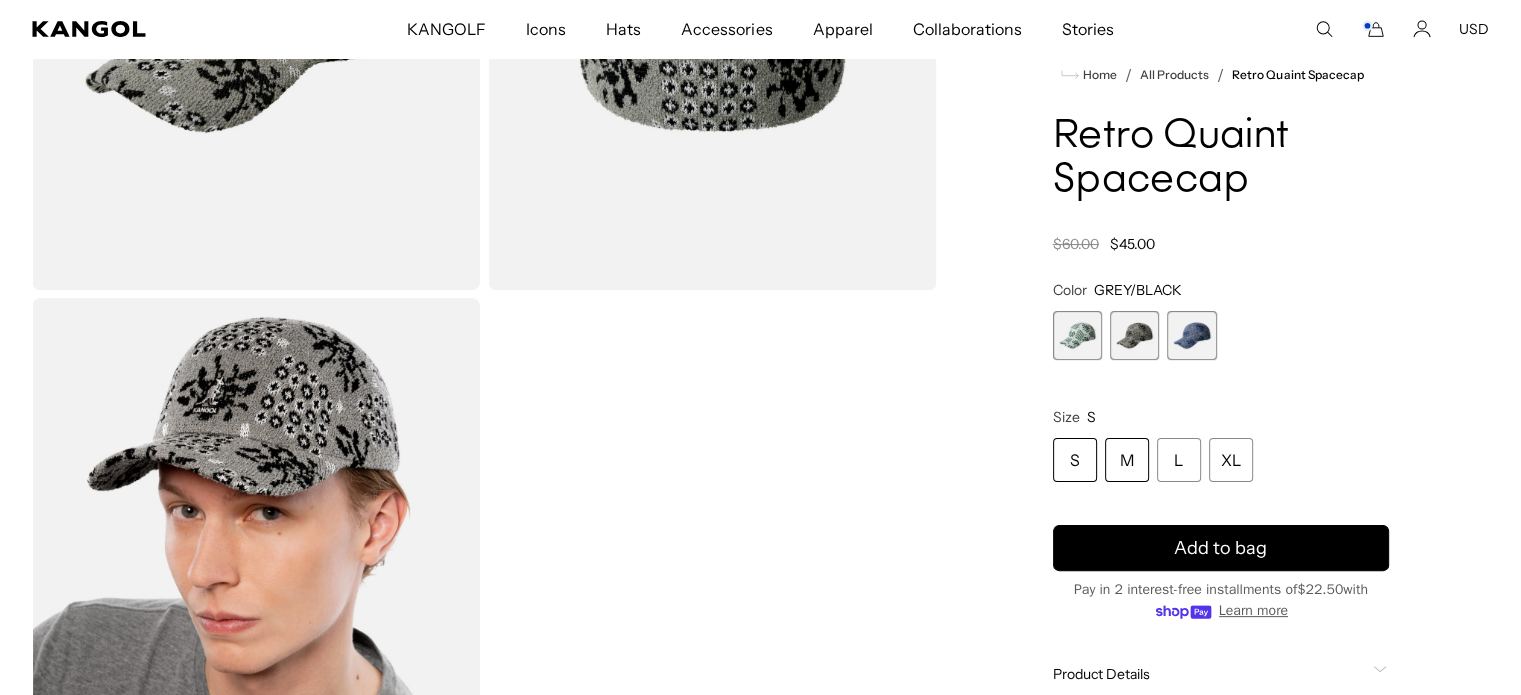 click on "M" at bounding box center (1127, 461) 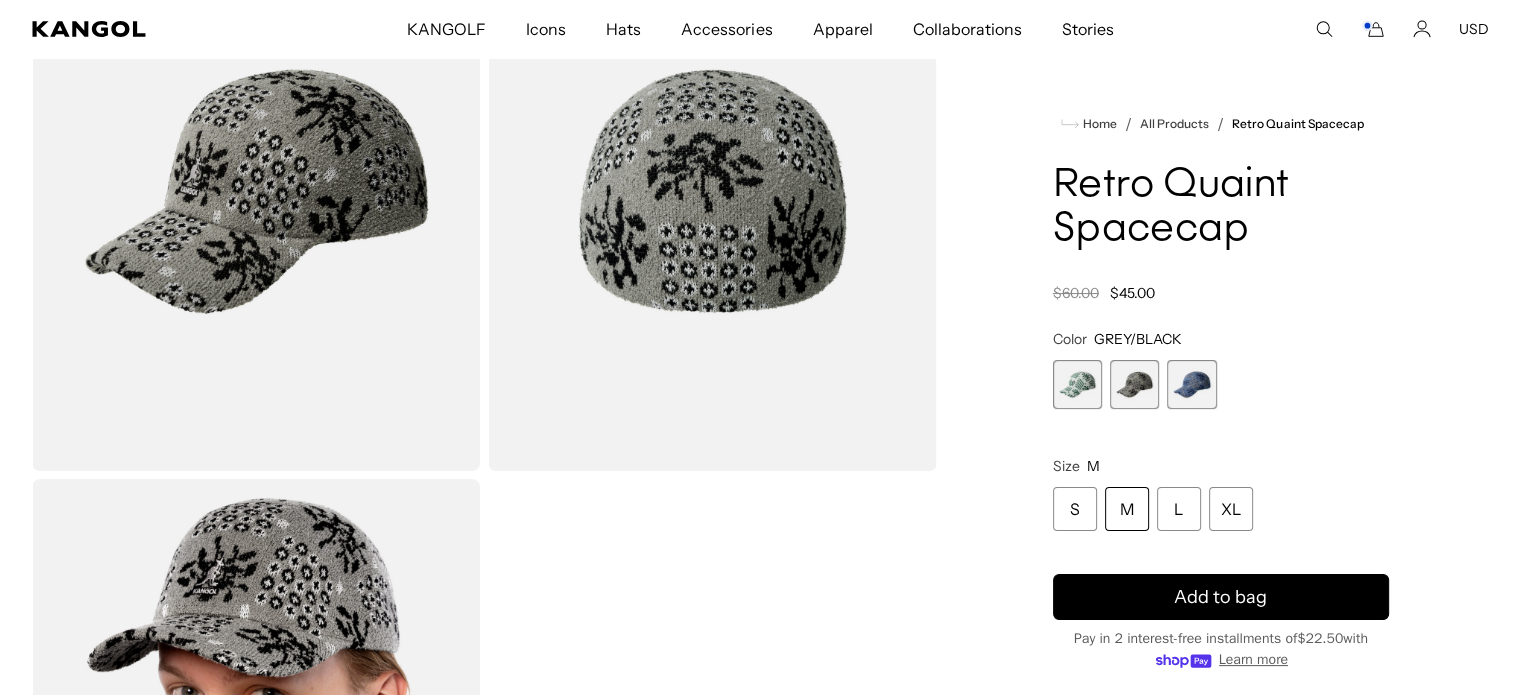 scroll, scrollTop: 0, scrollLeft: 0, axis: both 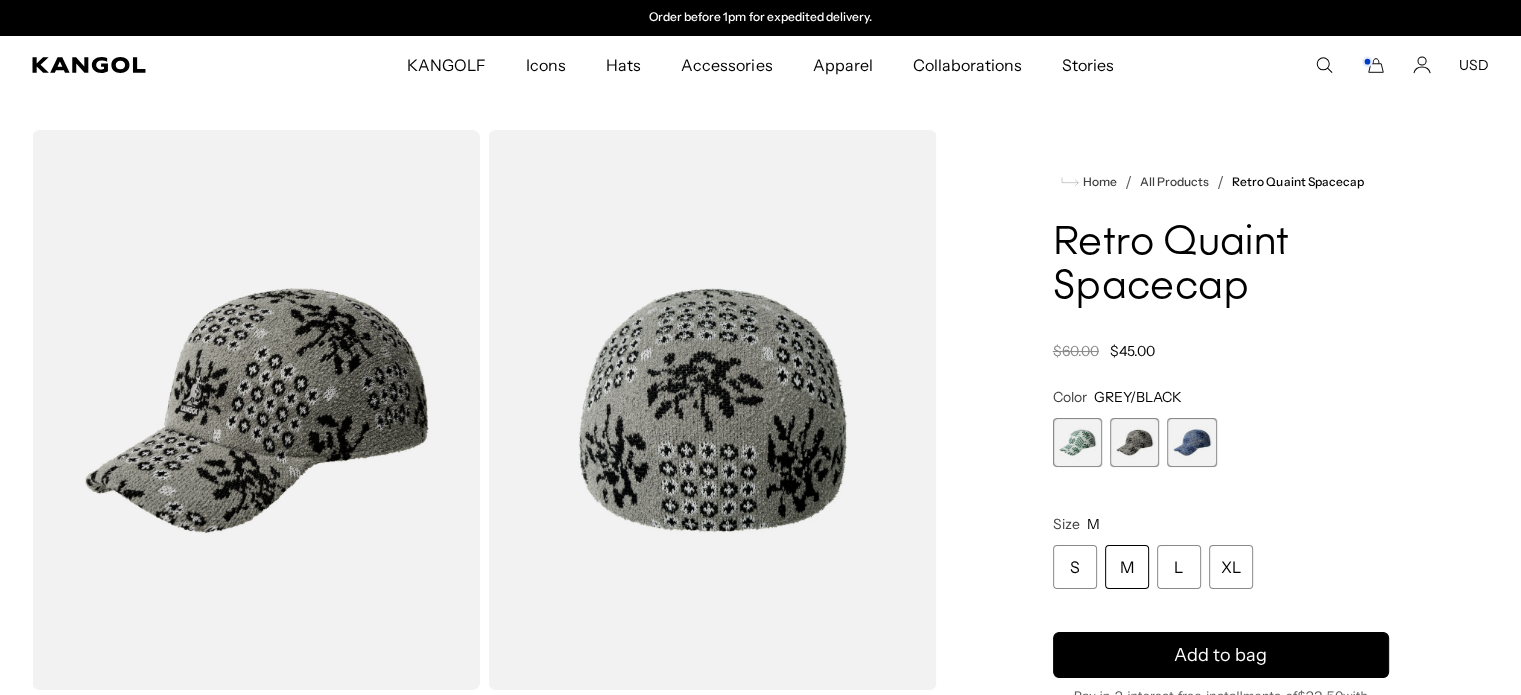 click at bounding box center [1191, 442] 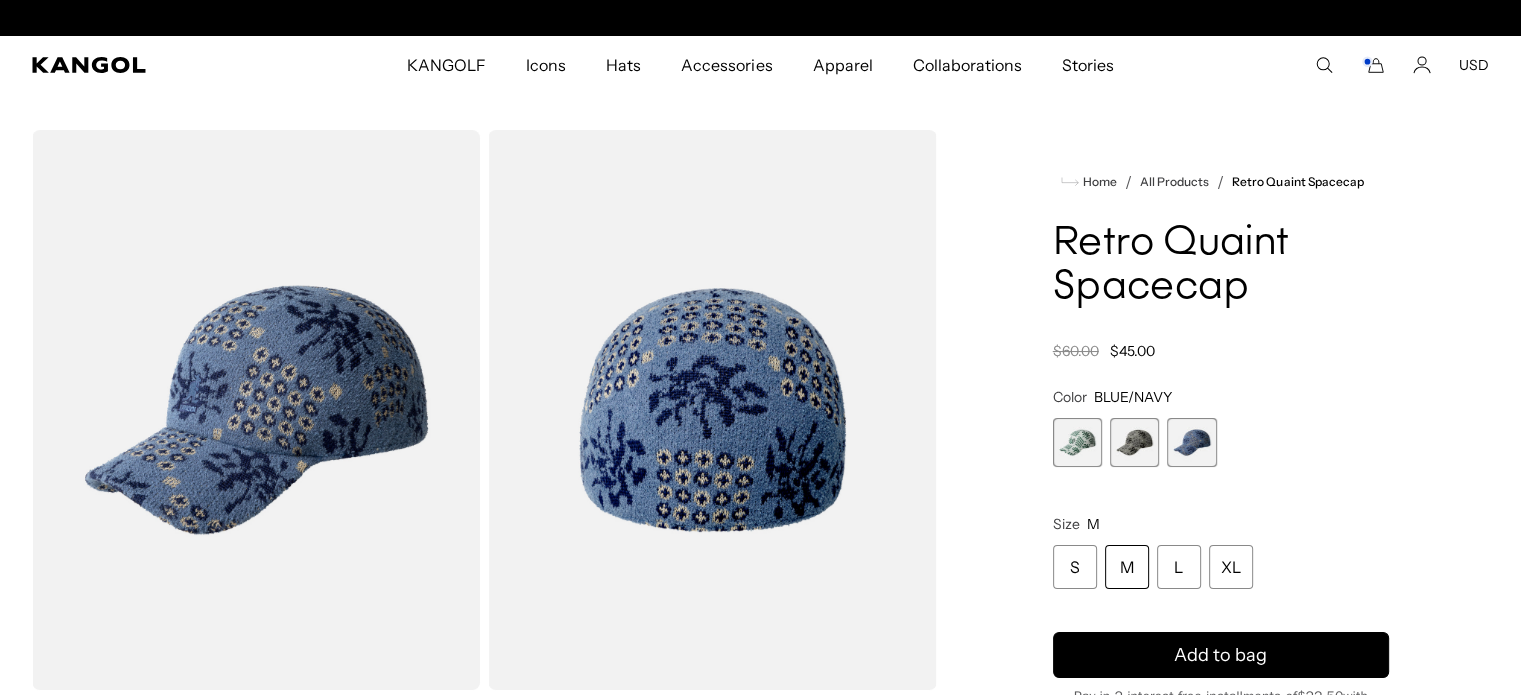 scroll, scrollTop: 0, scrollLeft: 0, axis: both 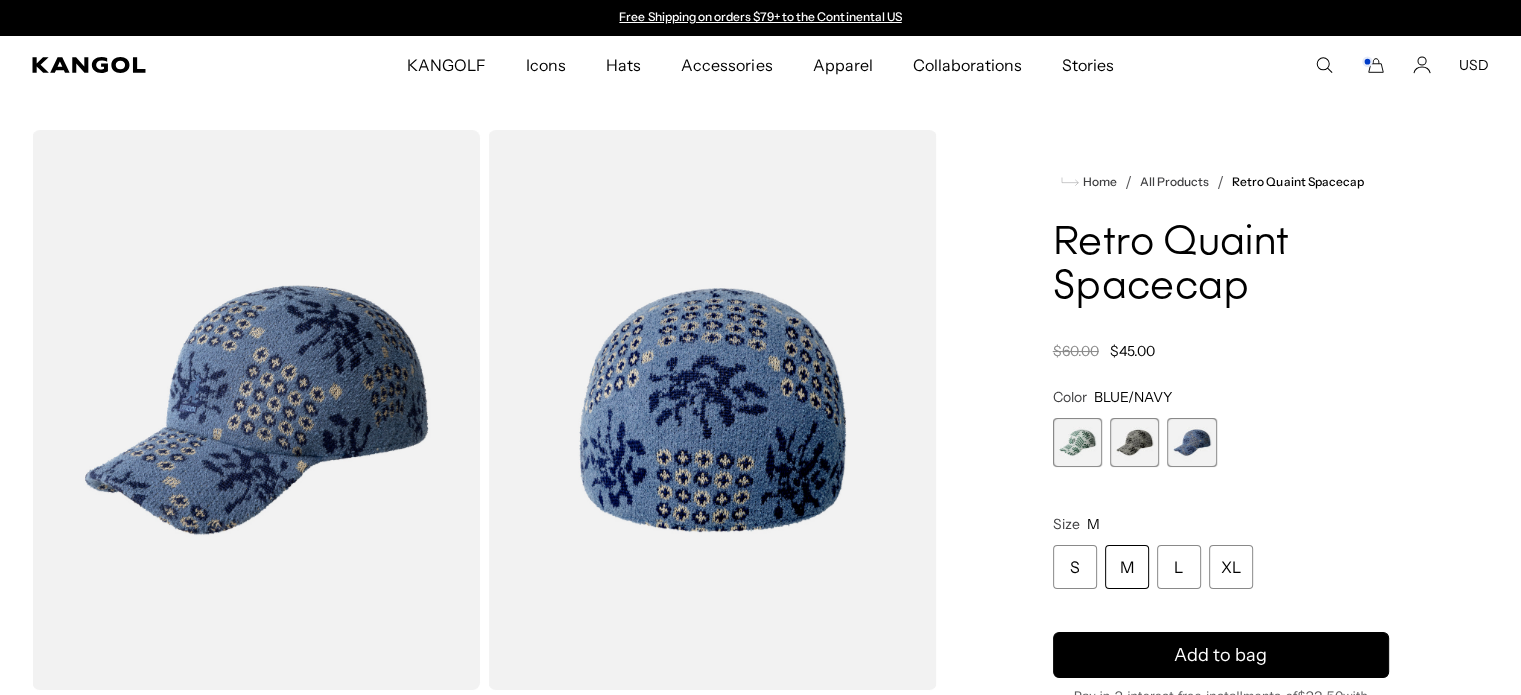click at bounding box center [1134, 442] 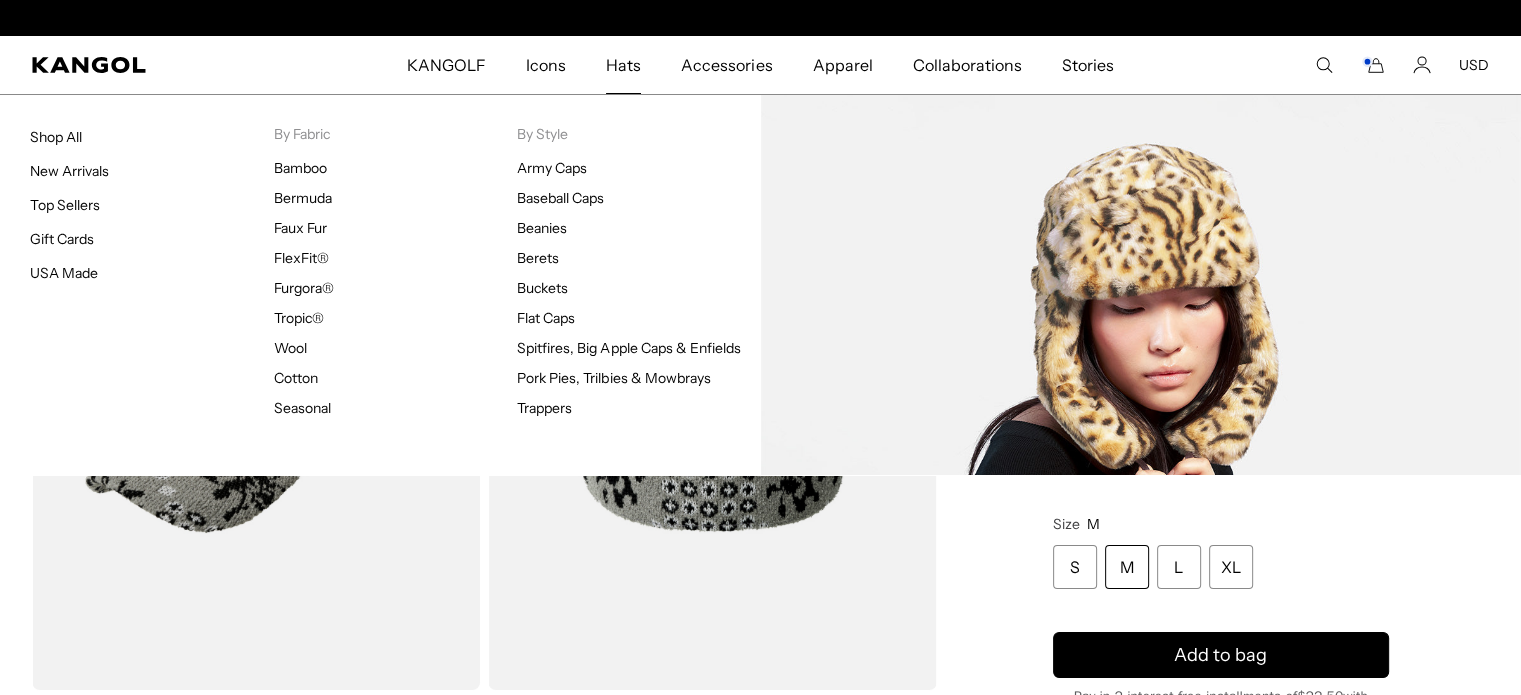 scroll, scrollTop: 0, scrollLeft: 412, axis: horizontal 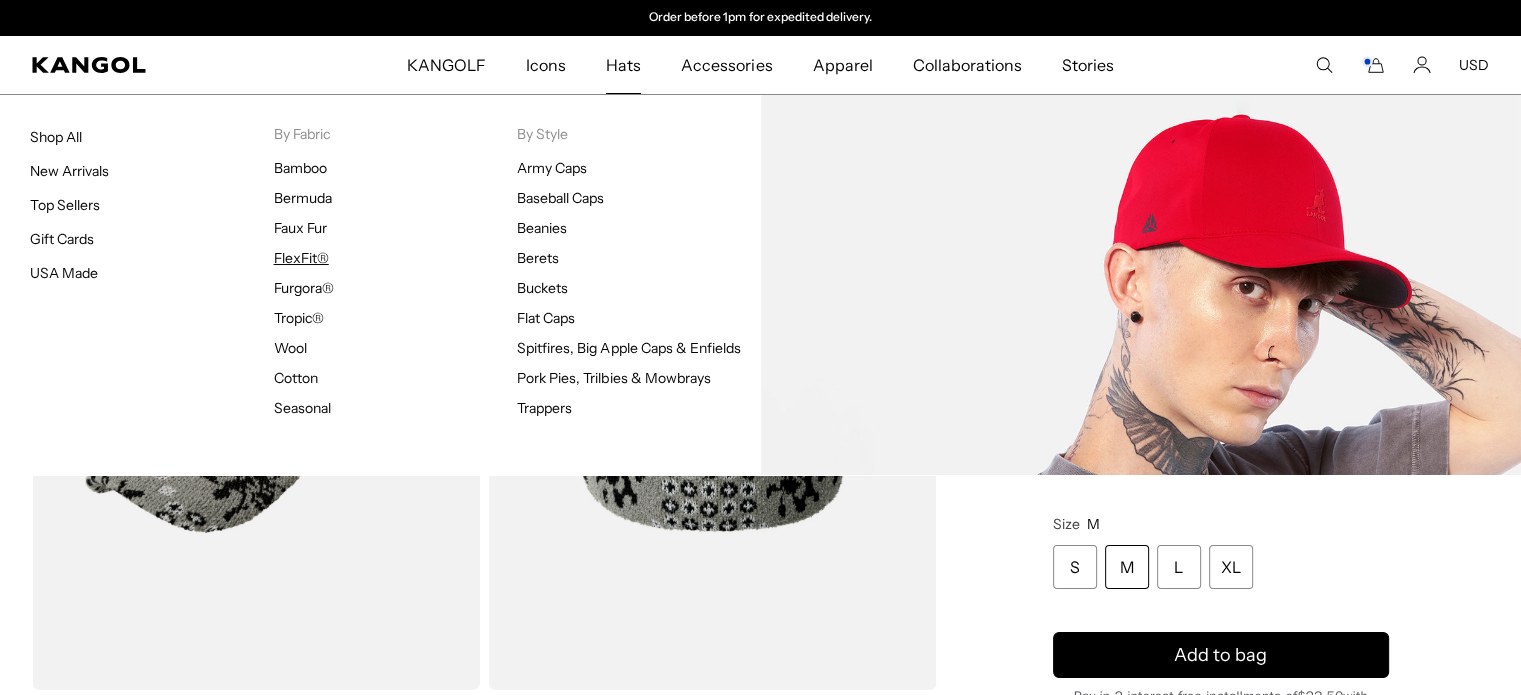 click on "FlexFit®" at bounding box center (301, 258) 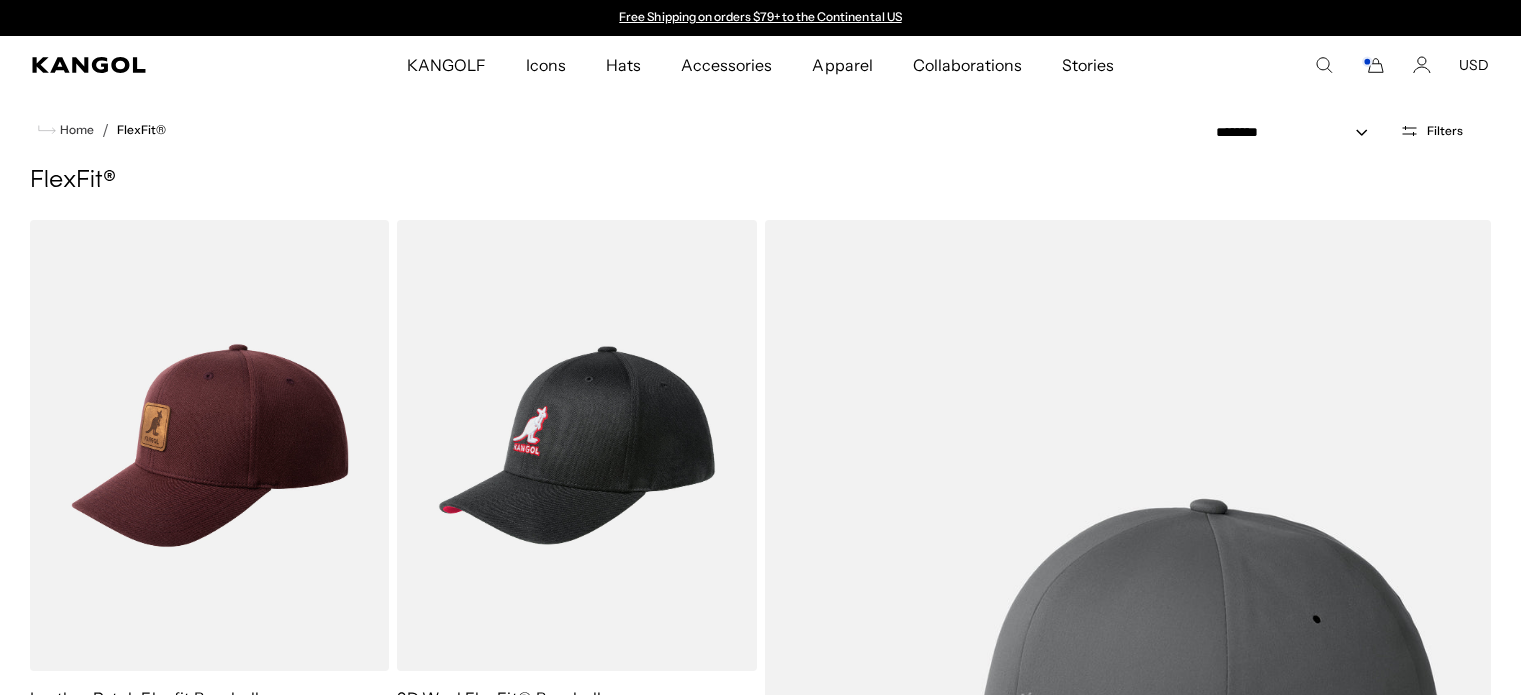 scroll, scrollTop: 0, scrollLeft: 0, axis: both 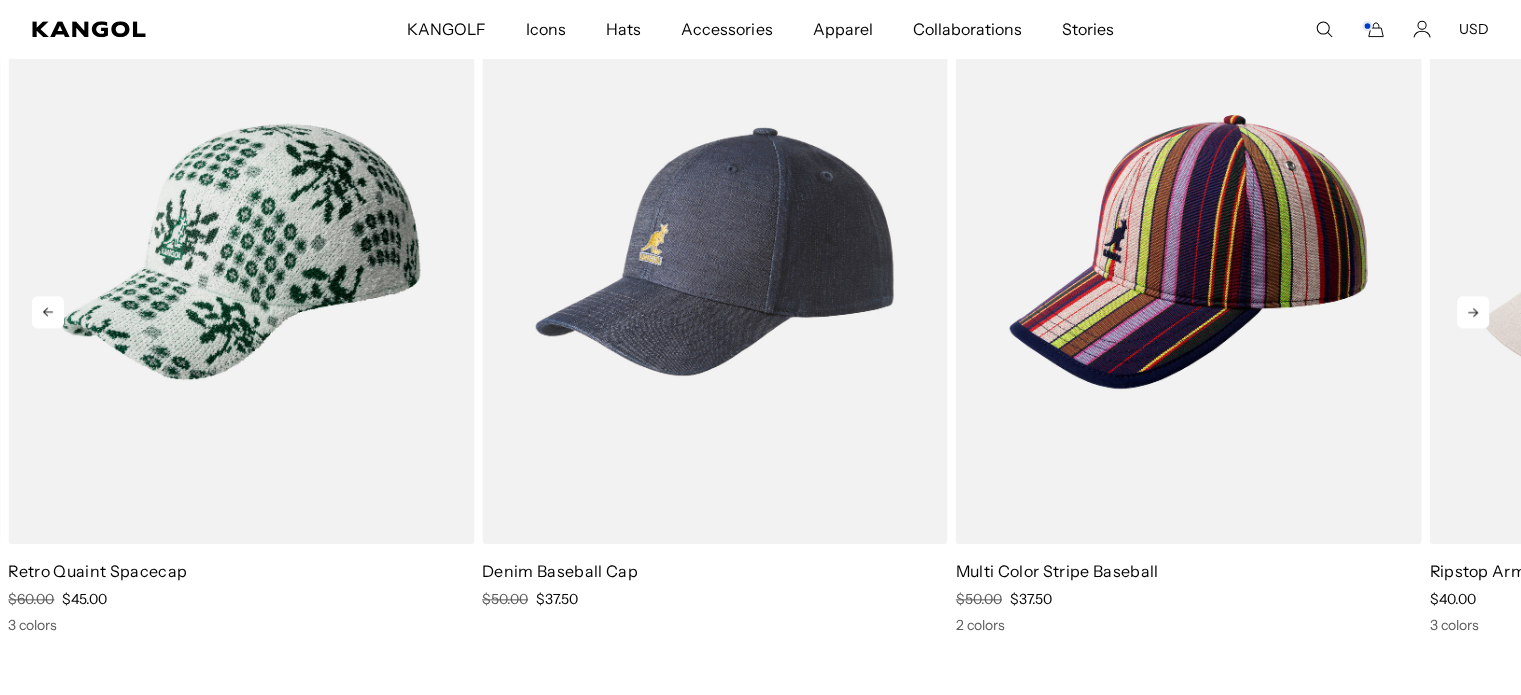 click 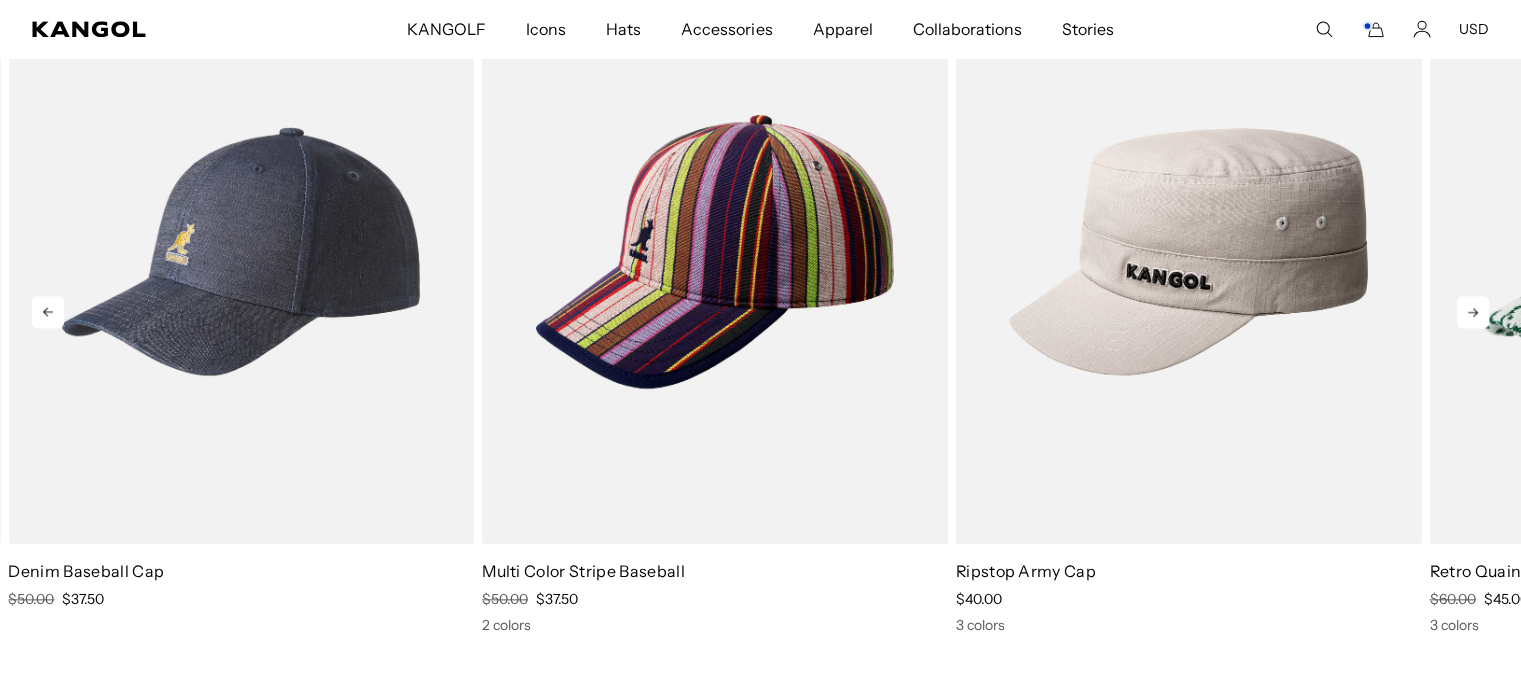 click 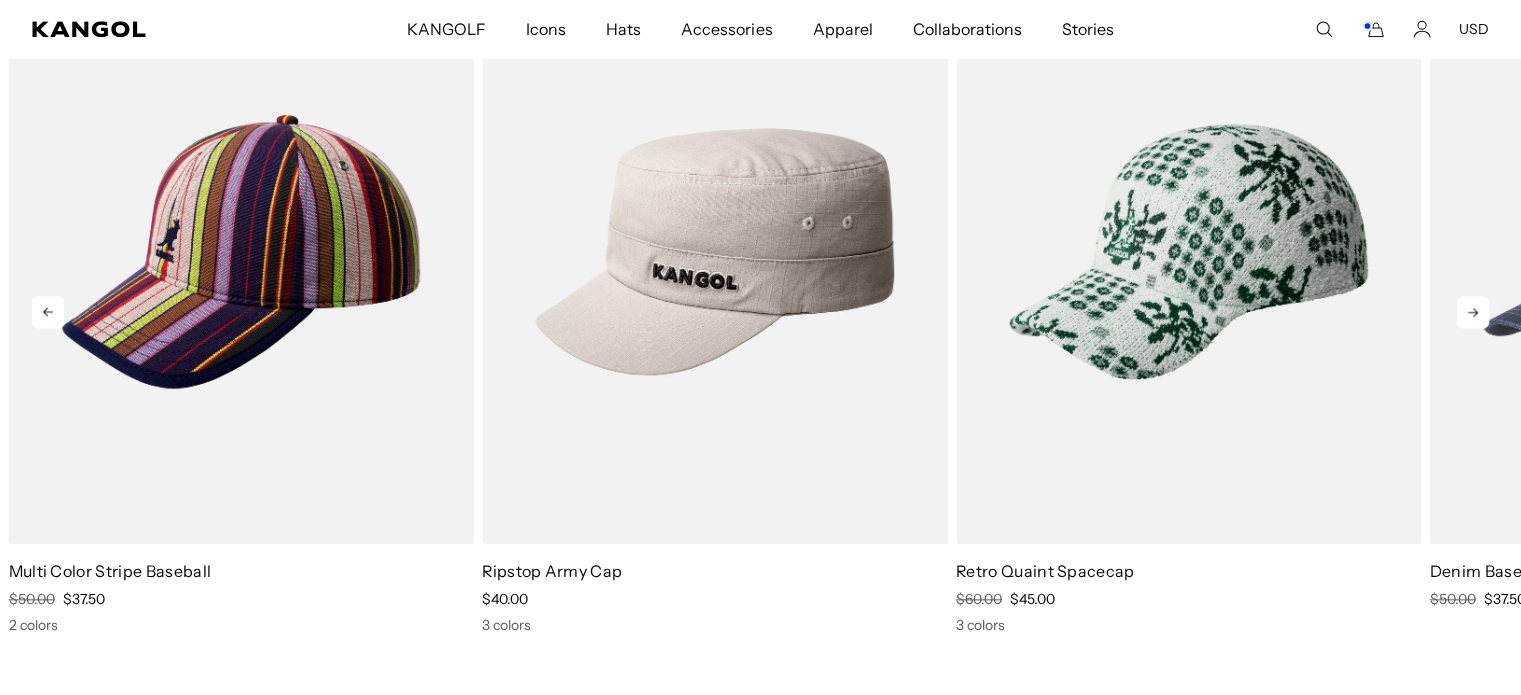 click 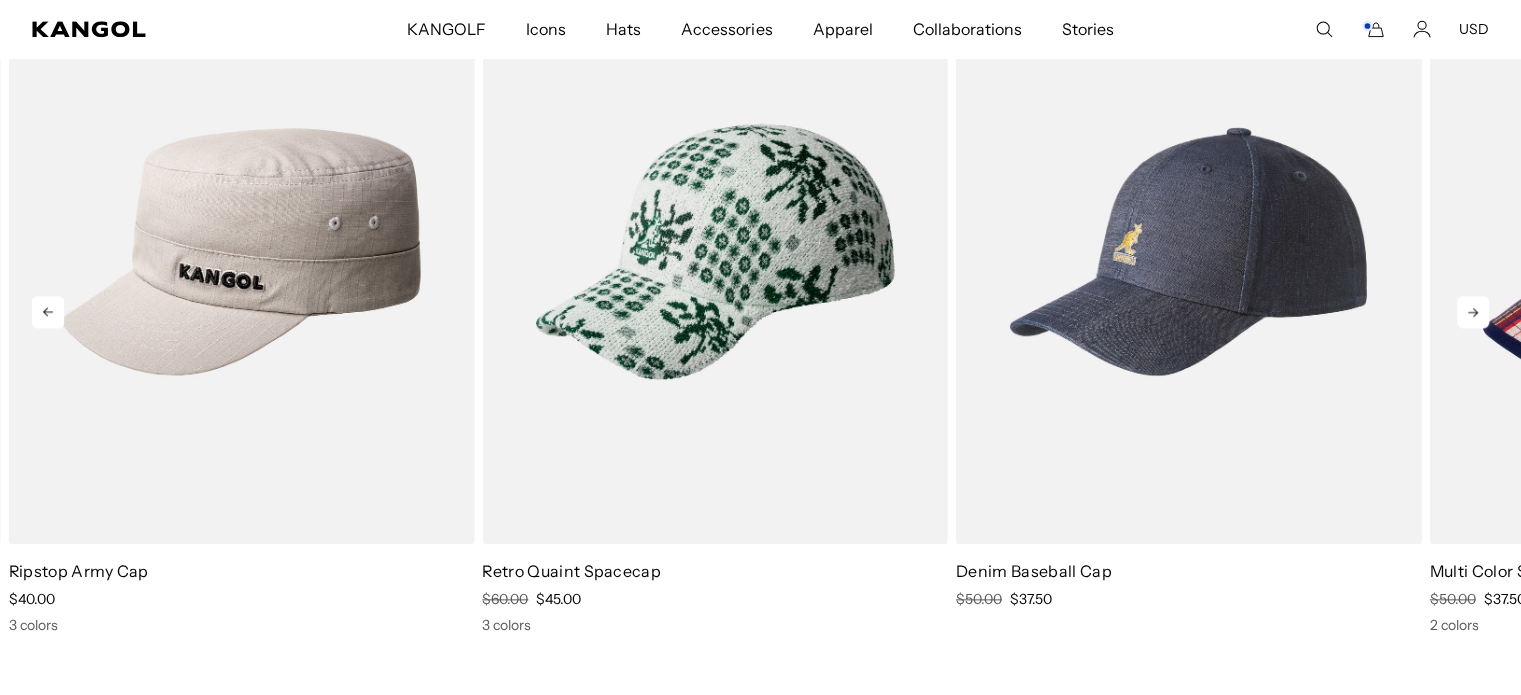 scroll, scrollTop: 0, scrollLeft: 0, axis: both 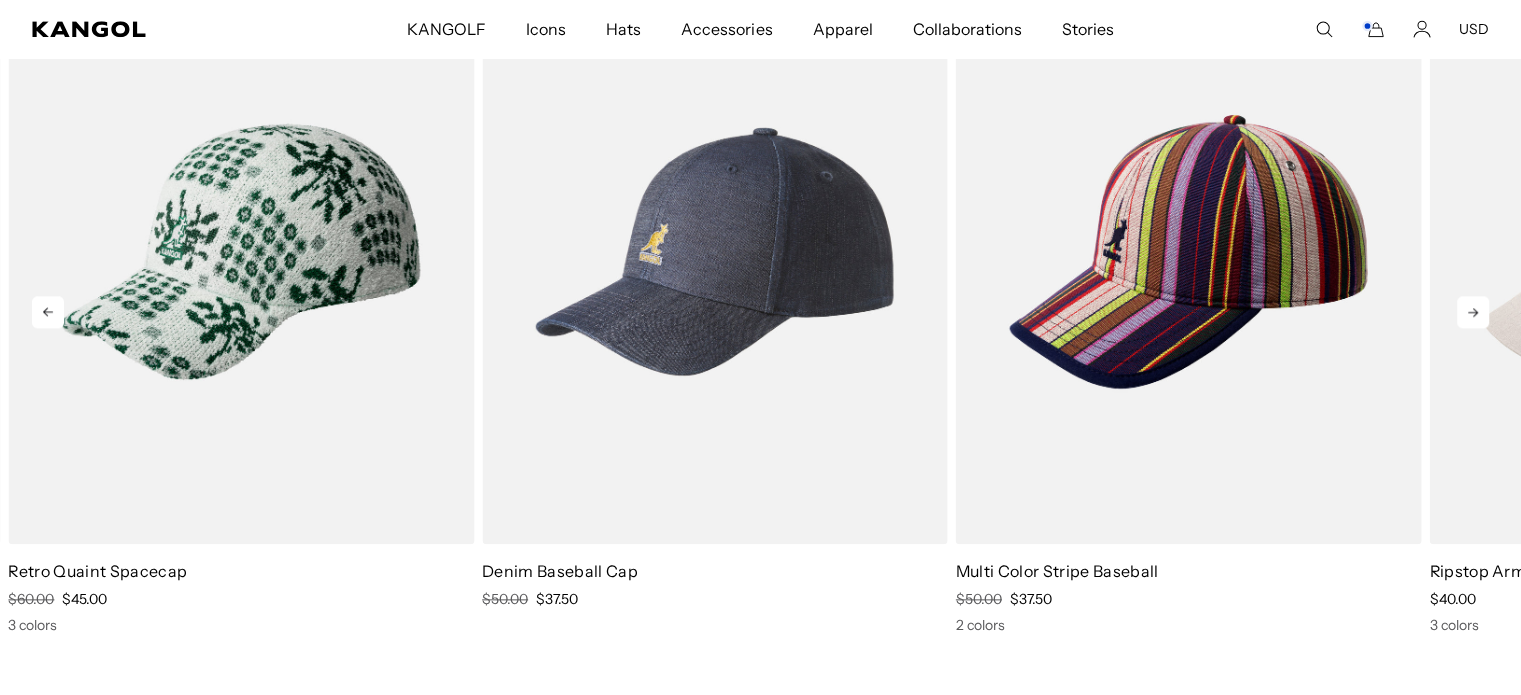 click 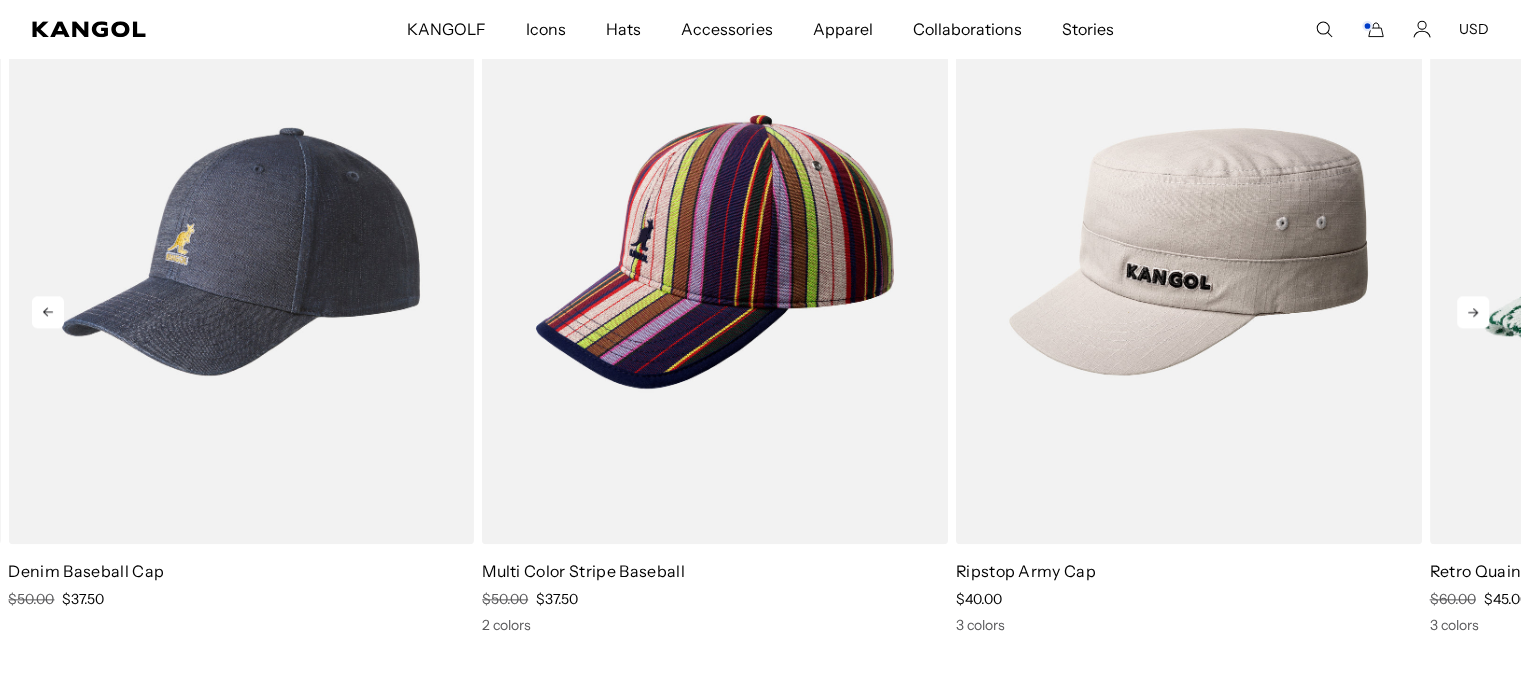click 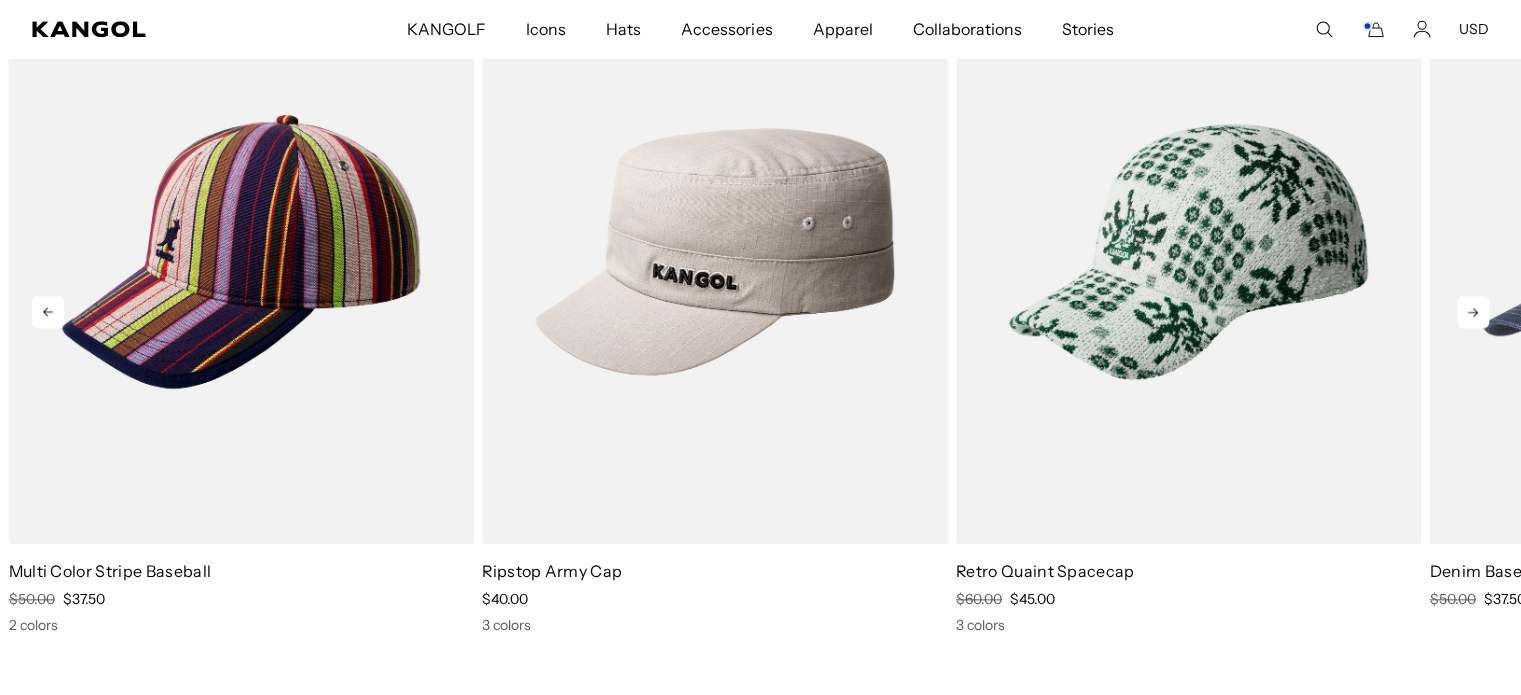 scroll, scrollTop: 0, scrollLeft: 0, axis: both 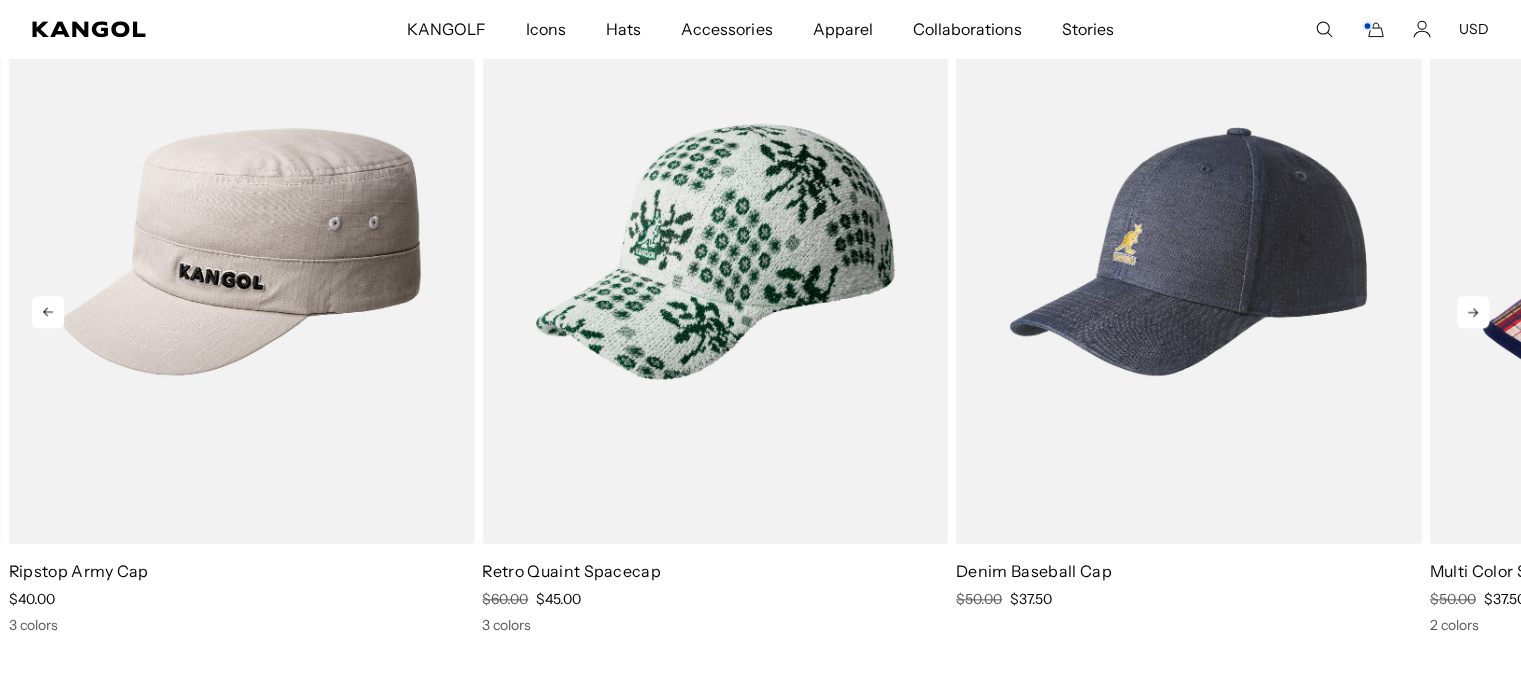 click 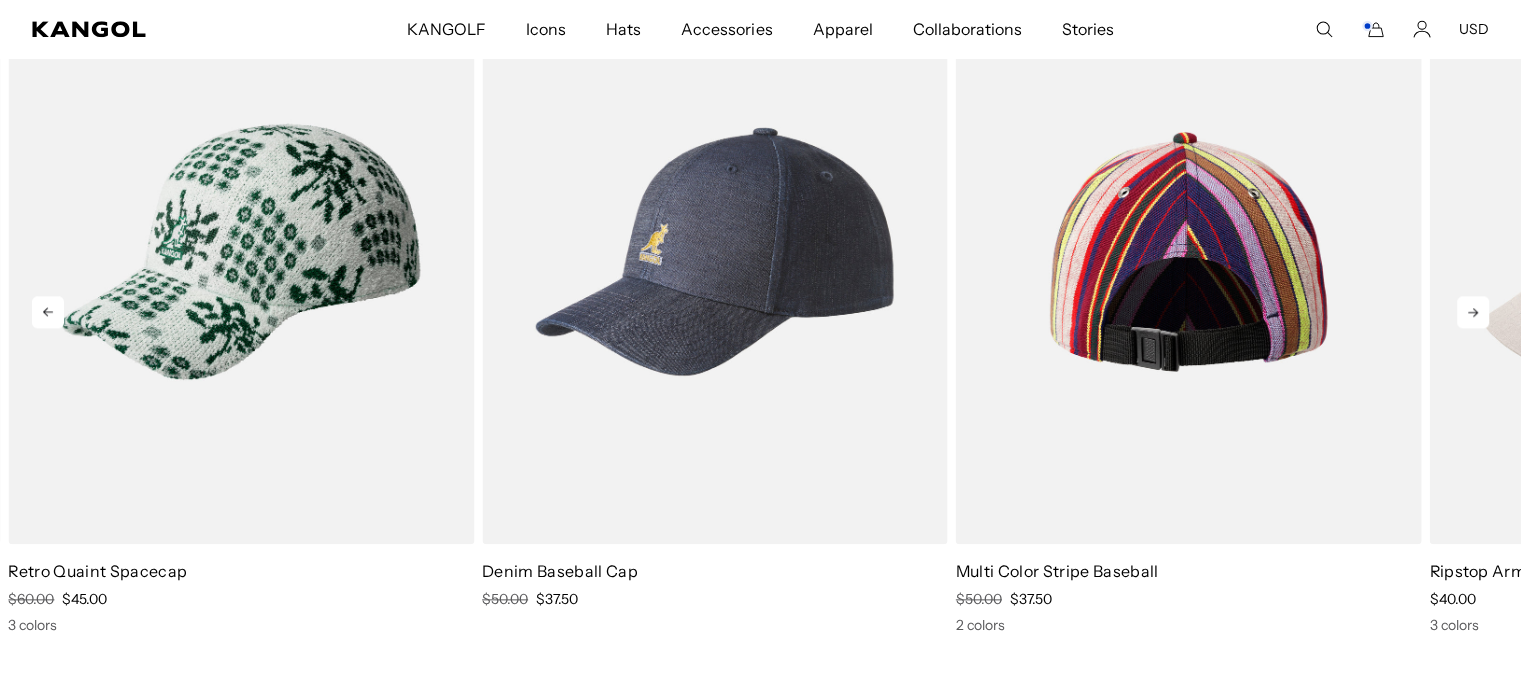 click at bounding box center [1189, 251] 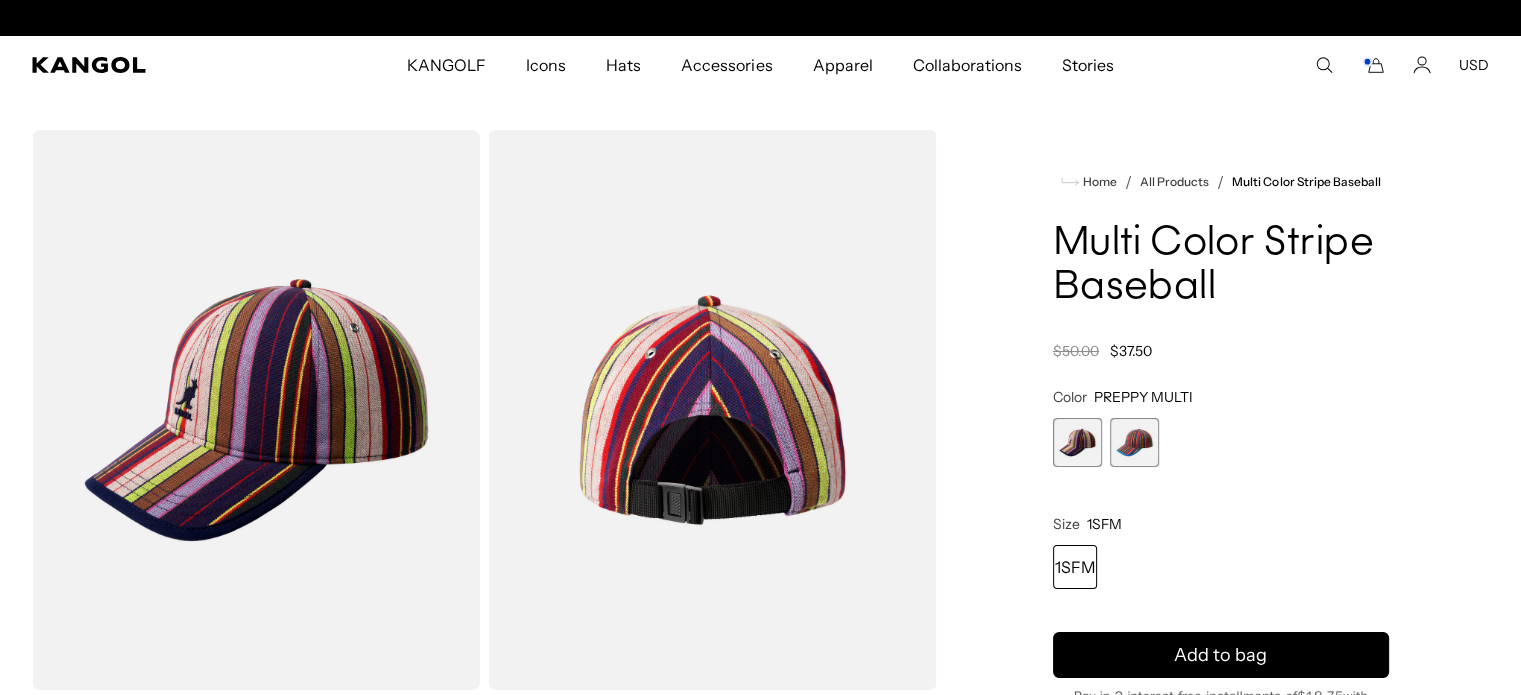 scroll, scrollTop: 1079, scrollLeft: 0, axis: vertical 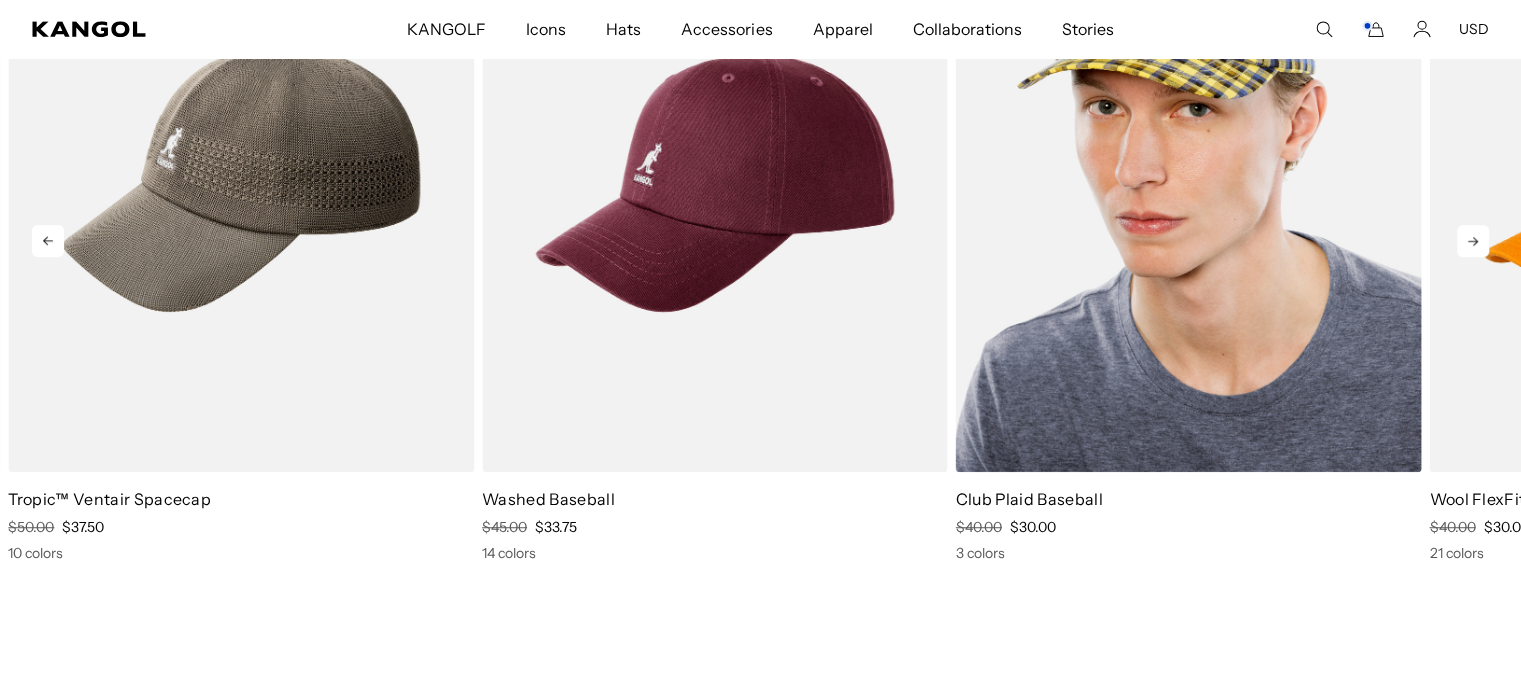 click at bounding box center (1189, 179) 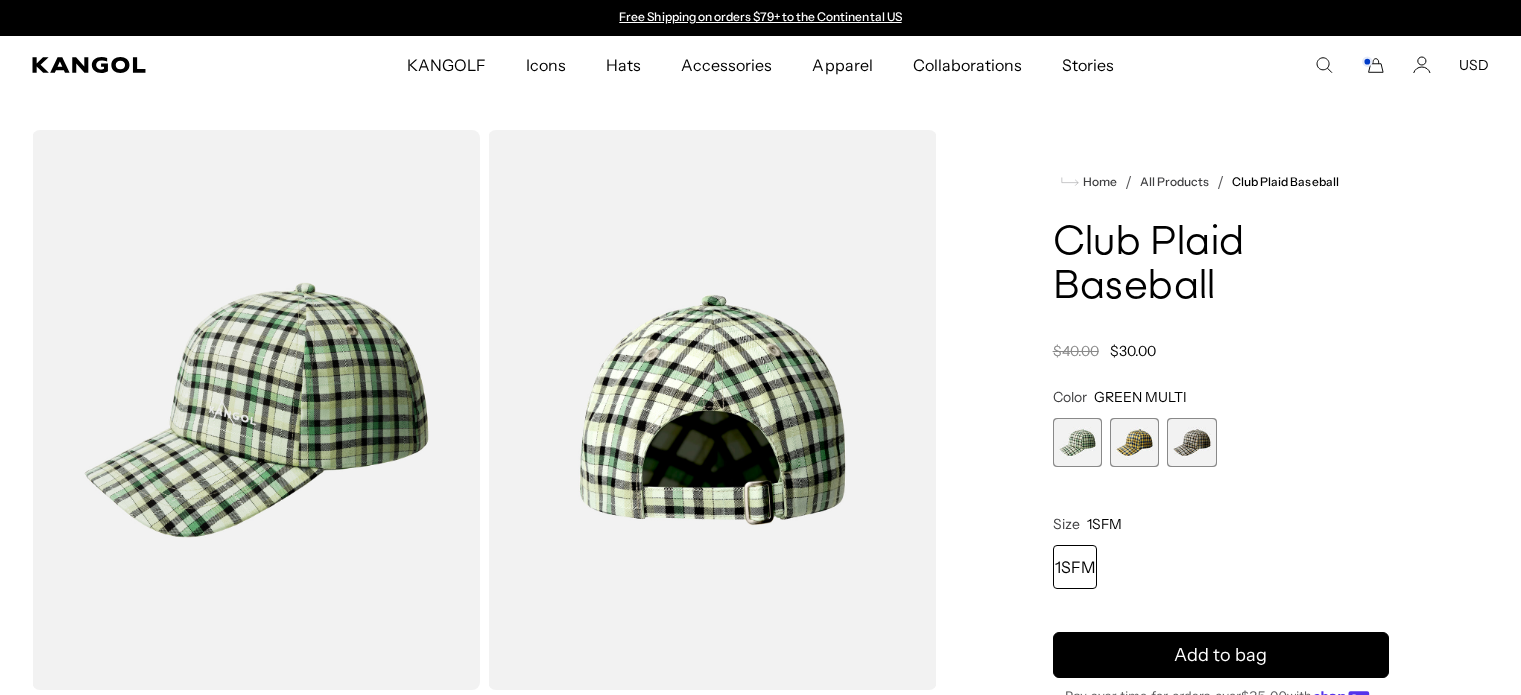 scroll, scrollTop: 0, scrollLeft: 0, axis: both 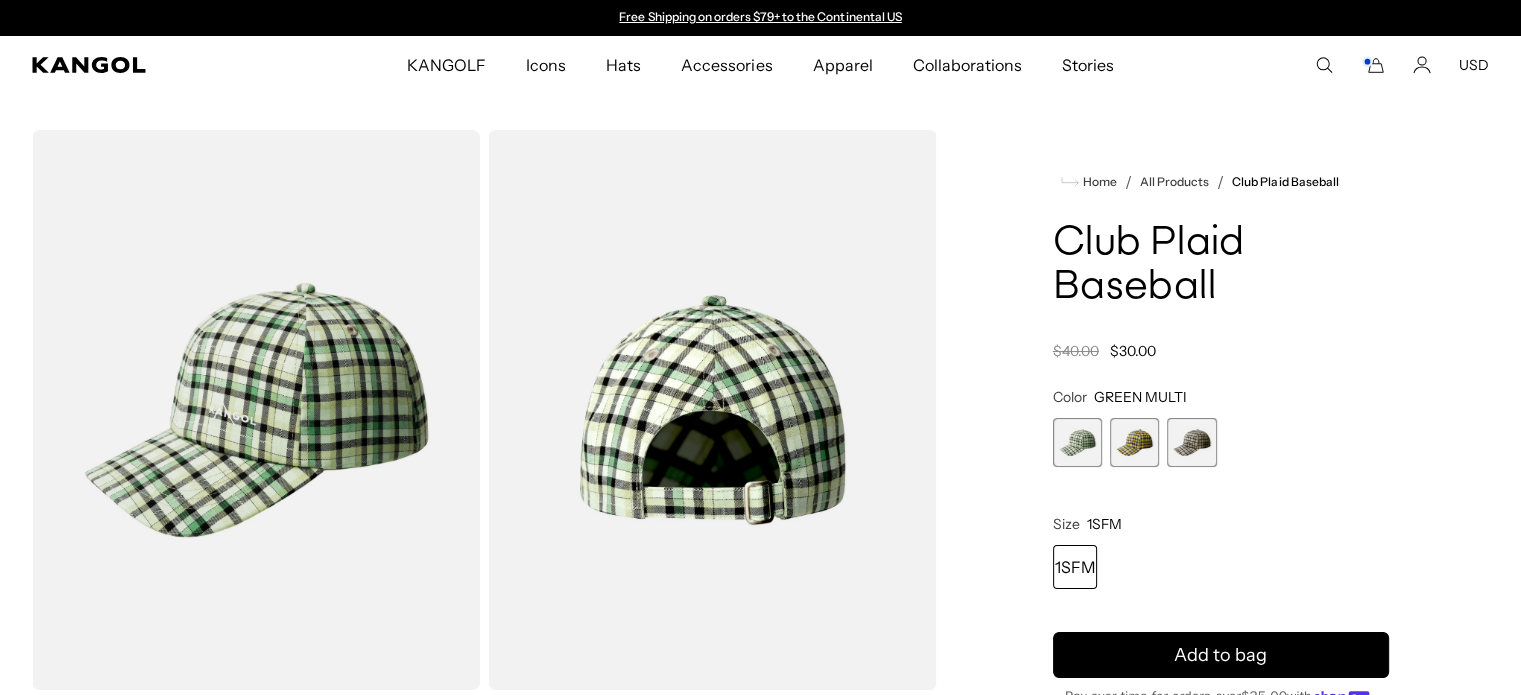 click at bounding box center [1134, 442] 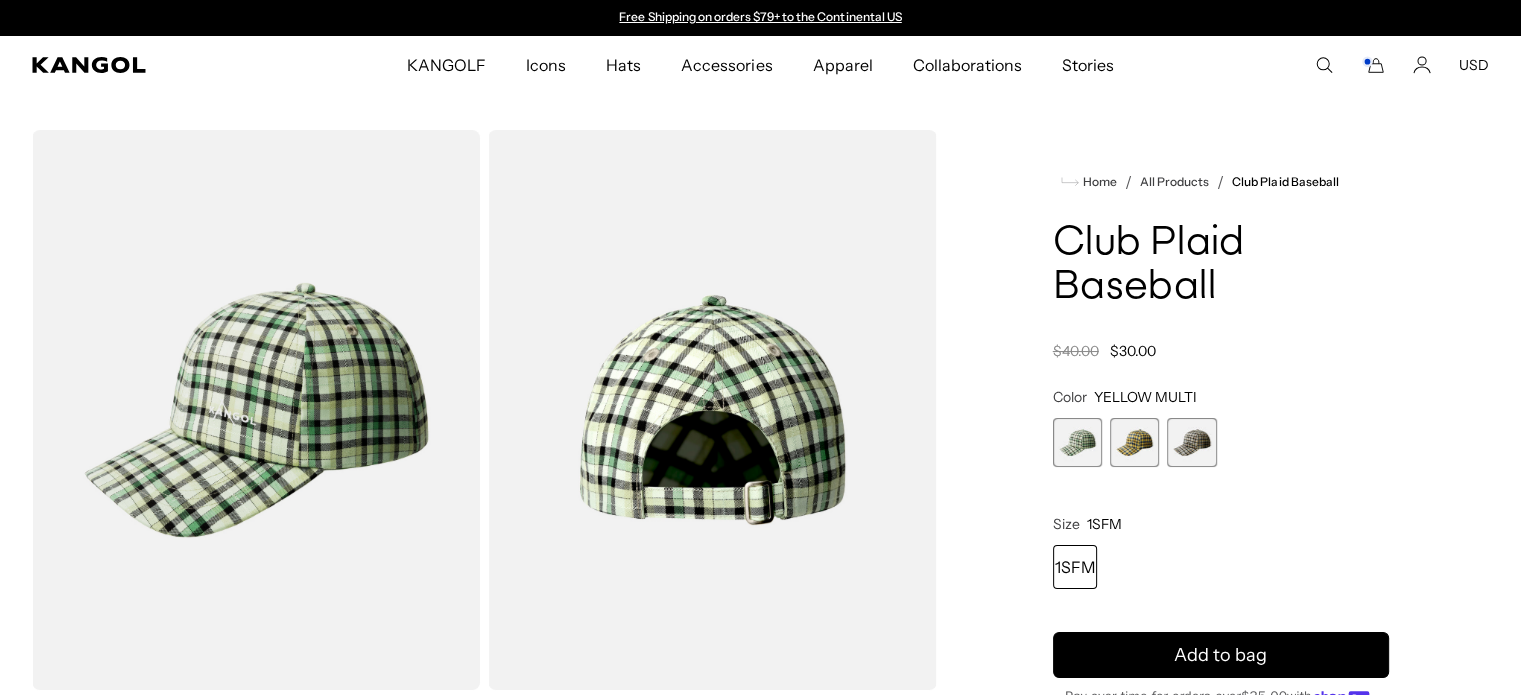 click at bounding box center (1134, 442) 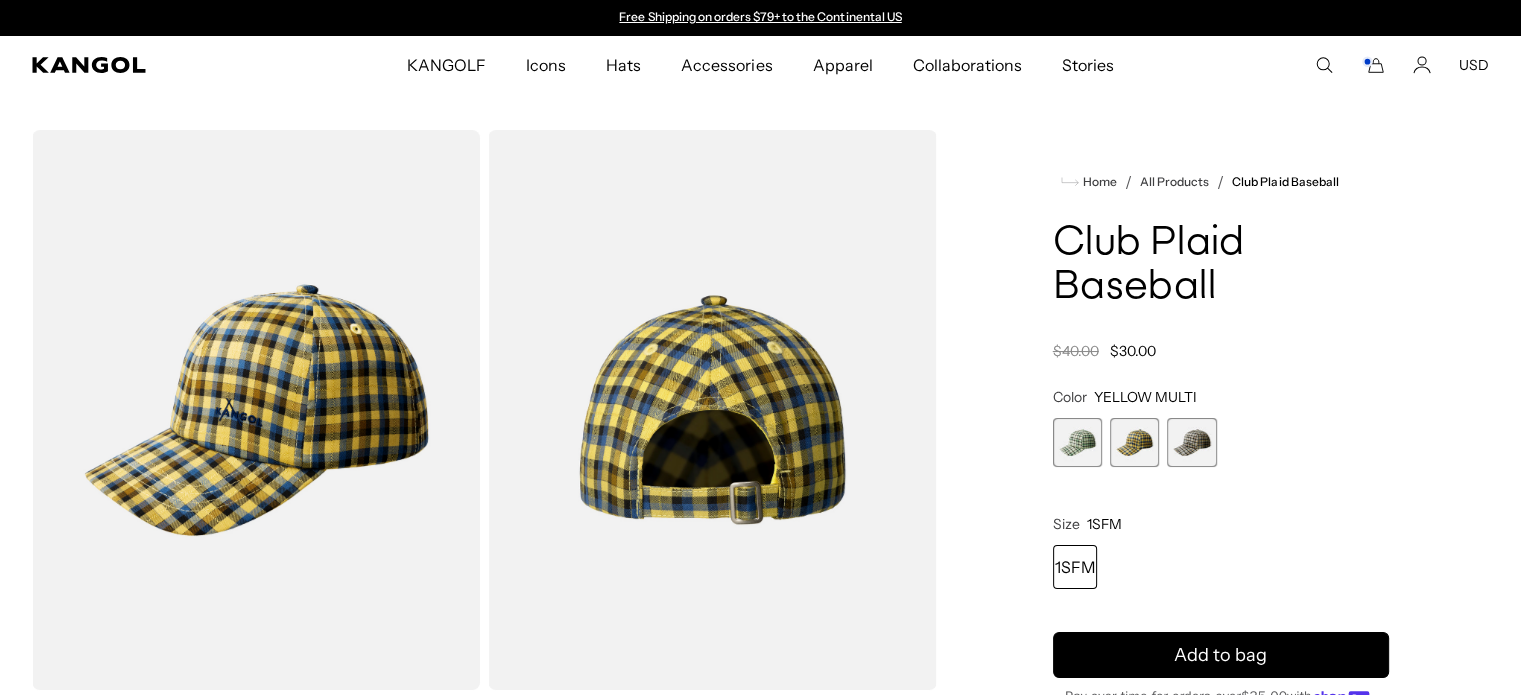 scroll, scrollTop: 0, scrollLeft: 412, axis: horizontal 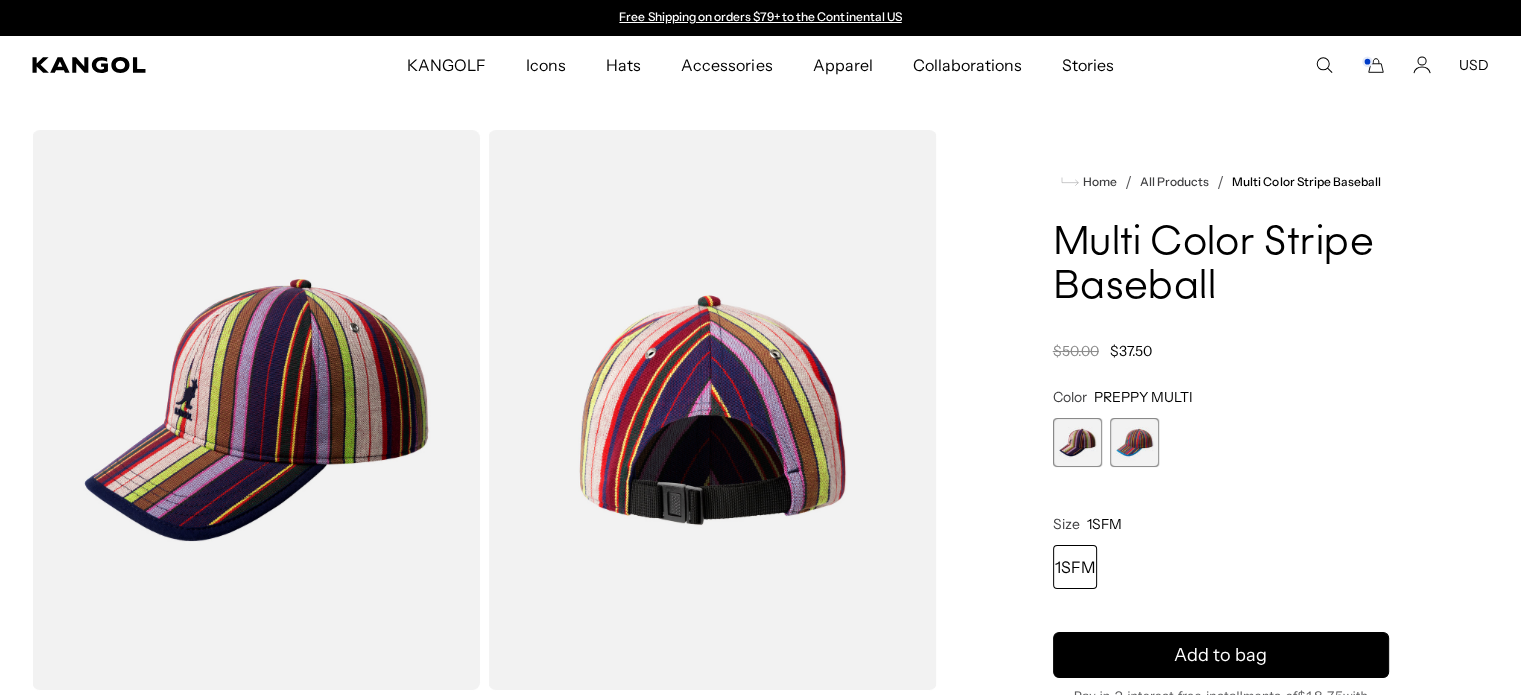 click at bounding box center [1134, 442] 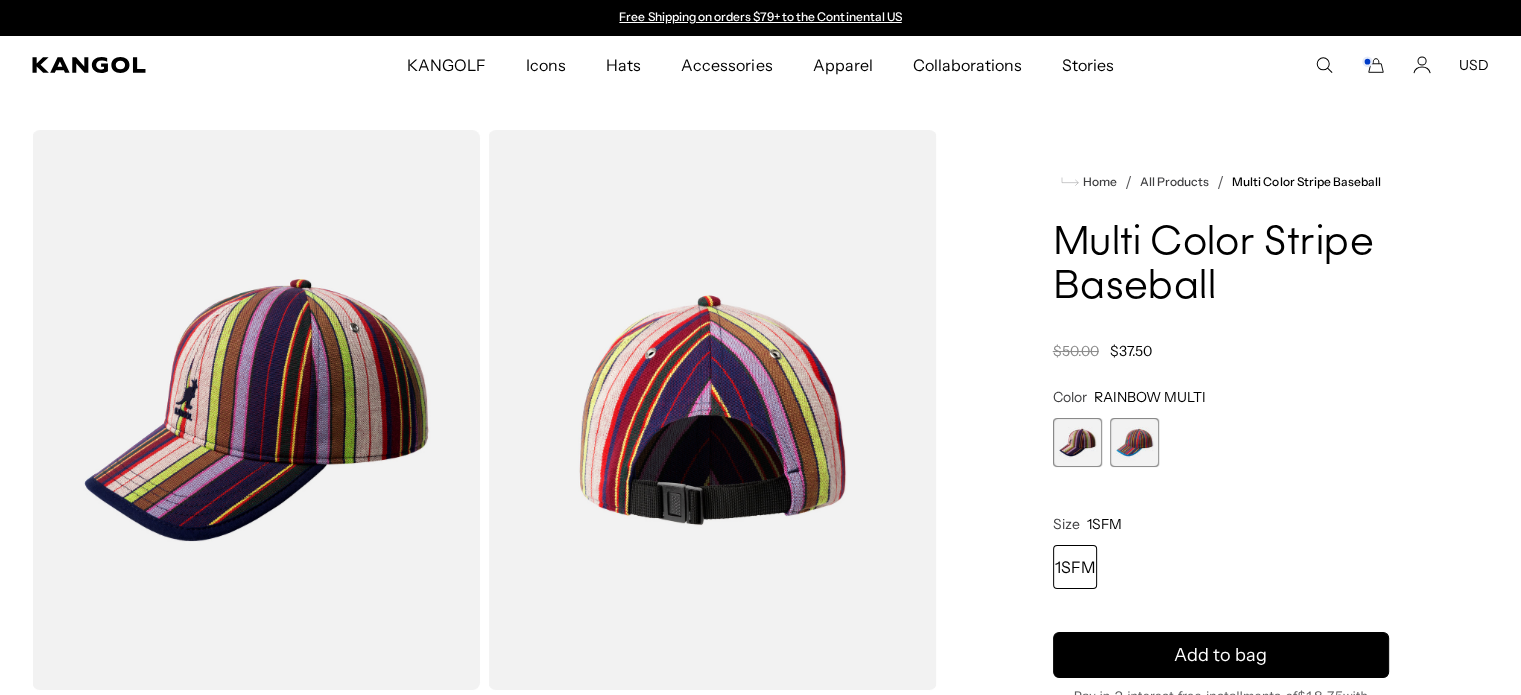 scroll, scrollTop: 0, scrollLeft: 412, axis: horizontal 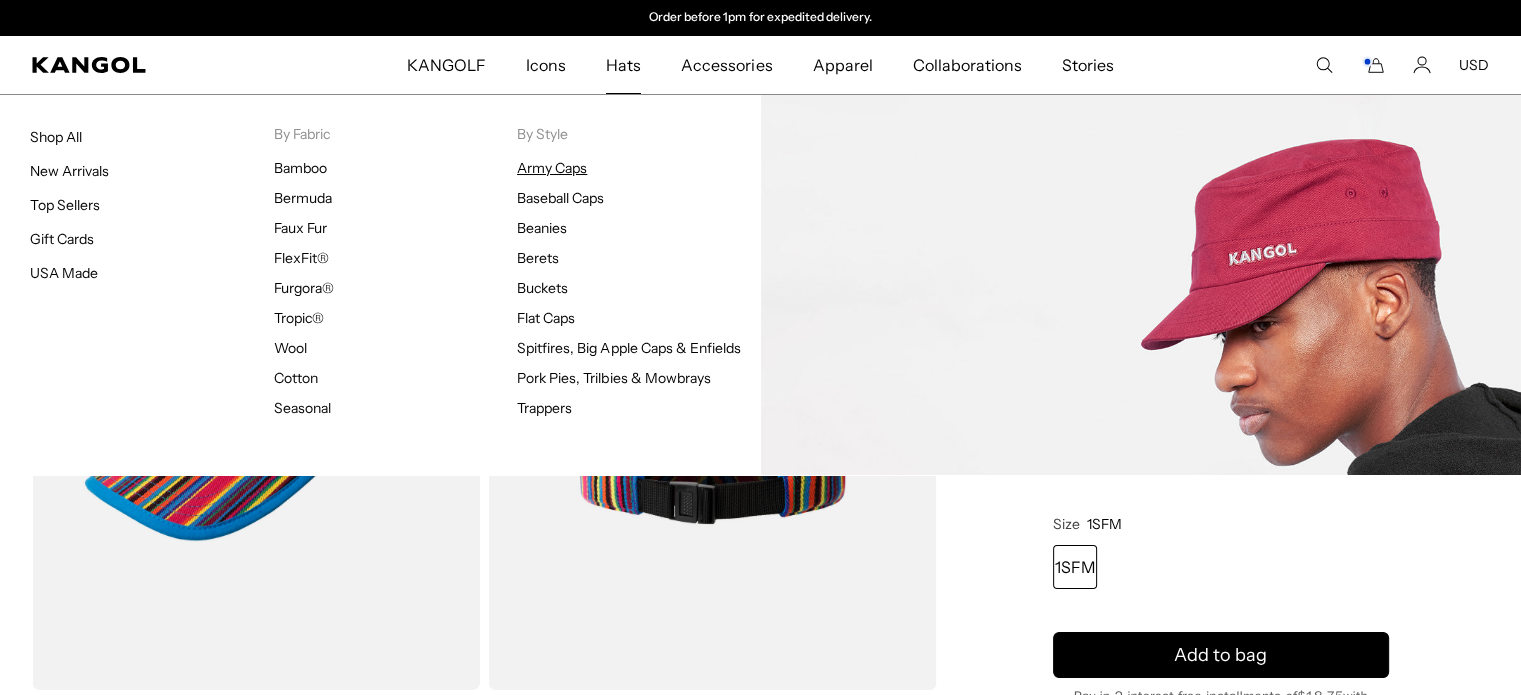 click on "Army Caps" at bounding box center [552, 168] 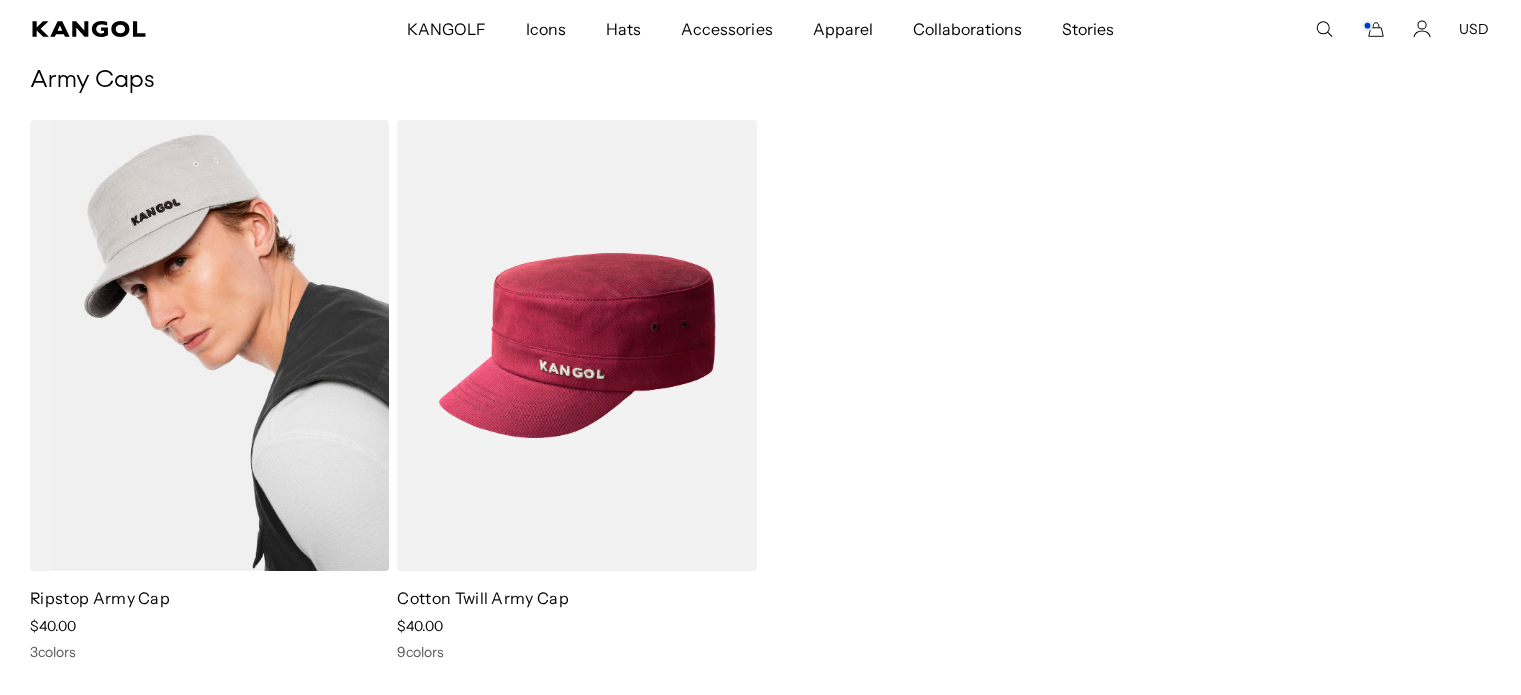 scroll, scrollTop: 100, scrollLeft: 0, axis: vertical 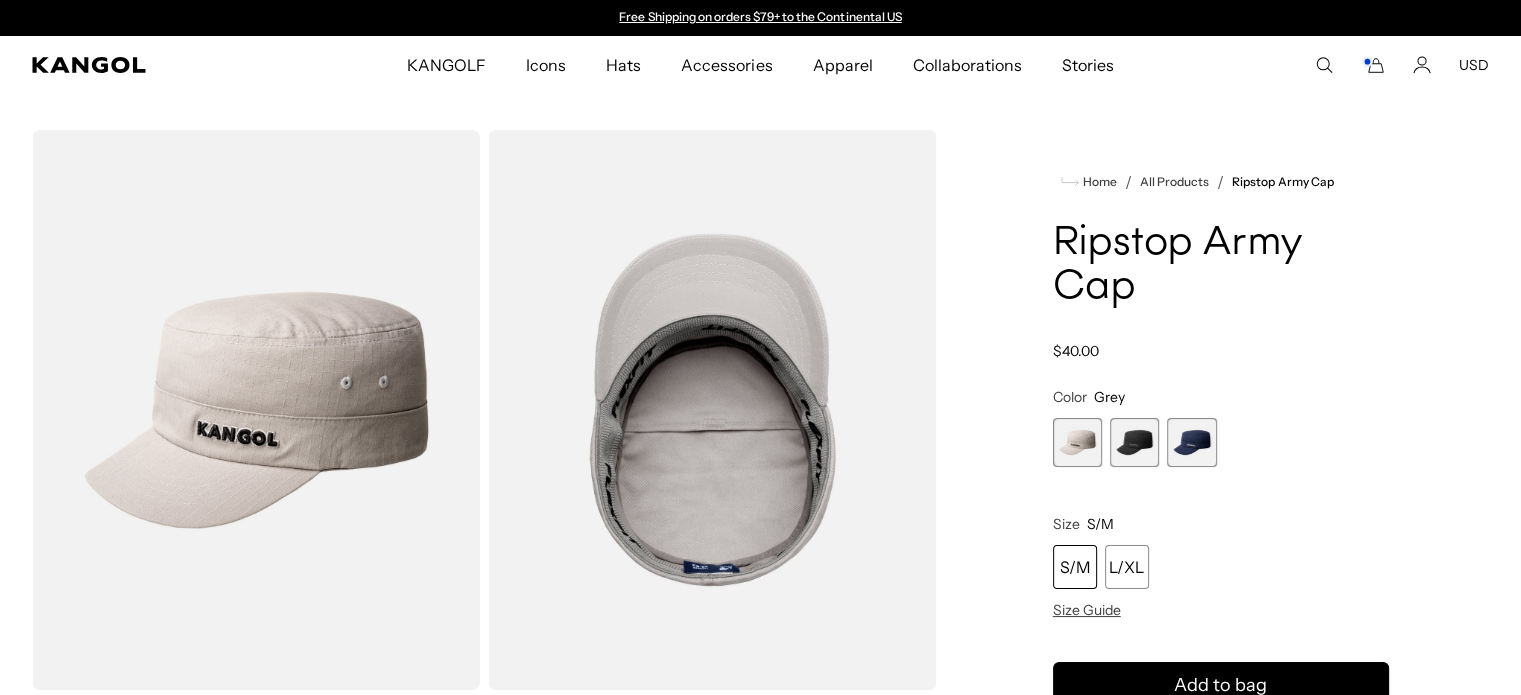 click at bounding box center [1191, 442] 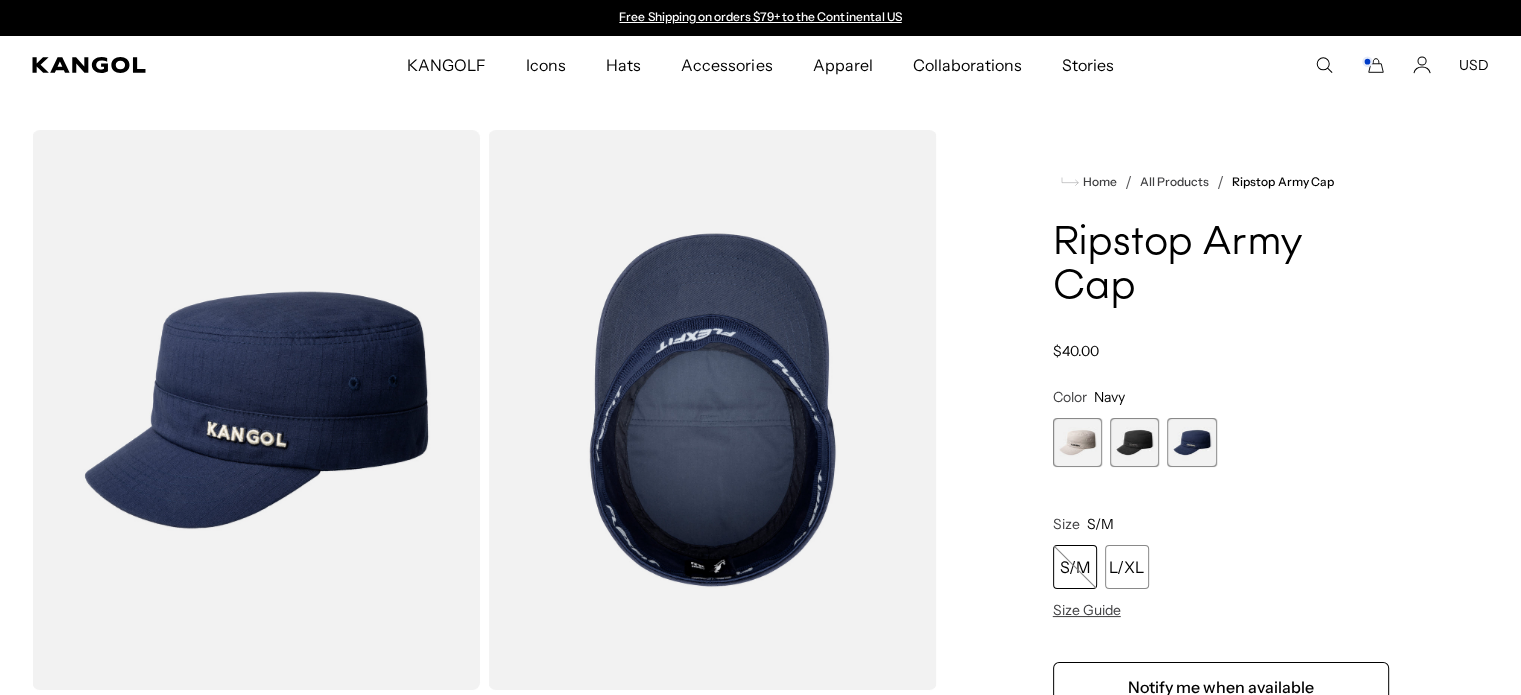 scroll, scrollTop: 0, scrollLeft: 412, axis: horizontal 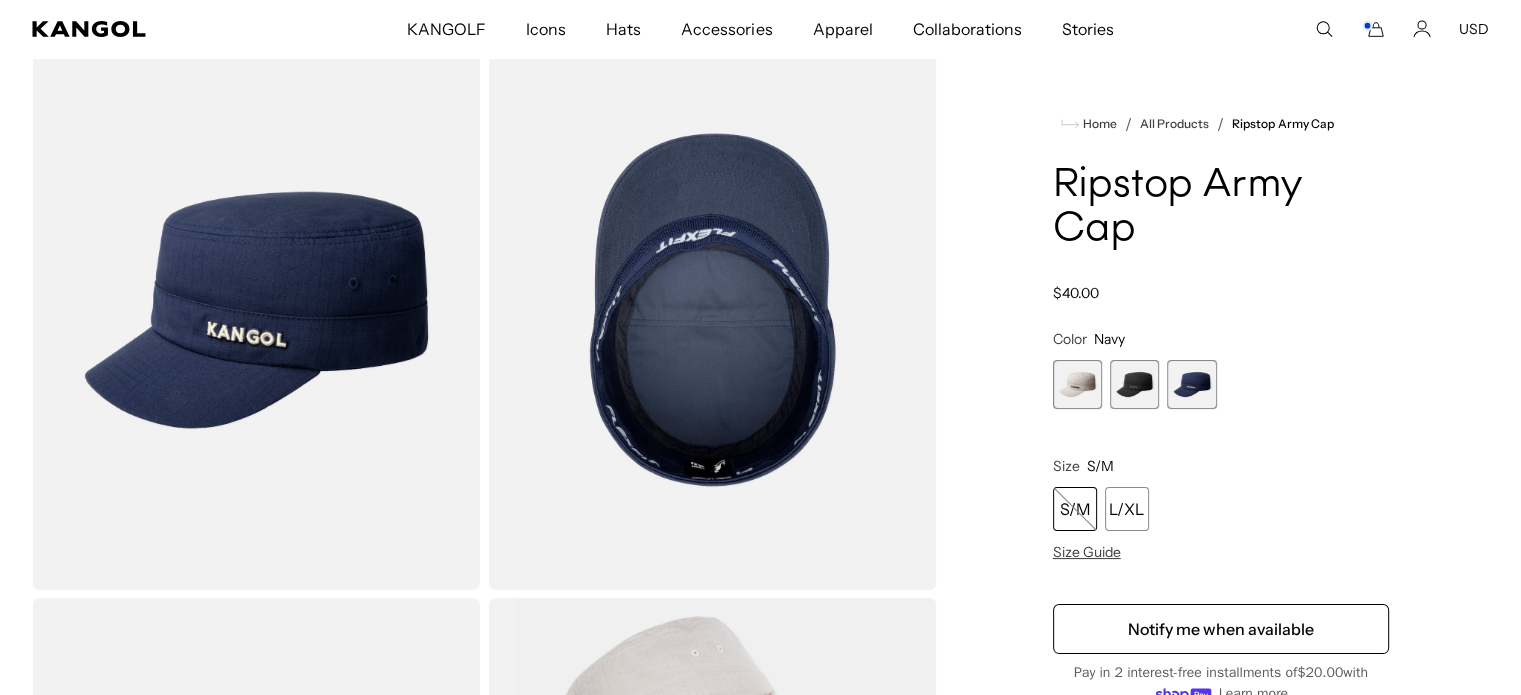 click at bounding box center (1134, 384) 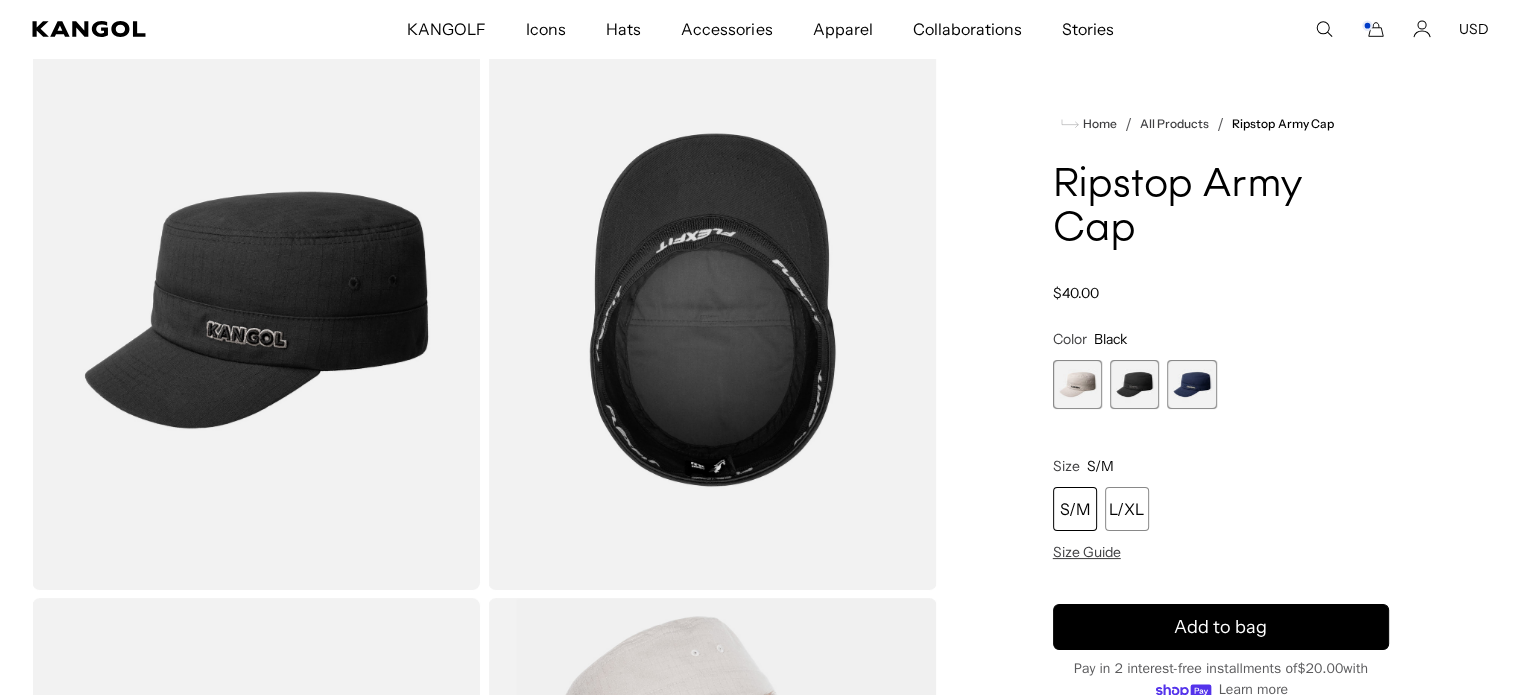 scroll, scrollTop: 0, scrollLeft: 412, axis: horizontal 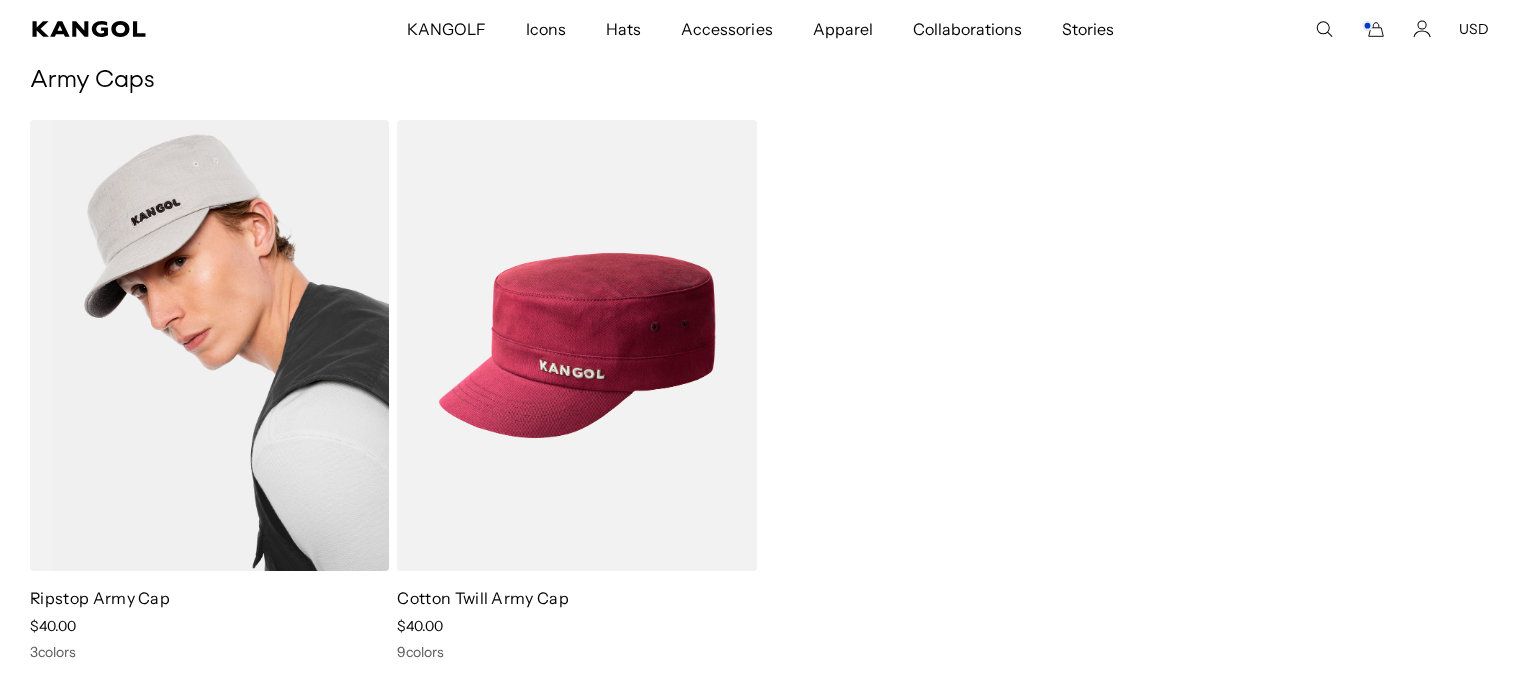click at bounding box center (209, 345) 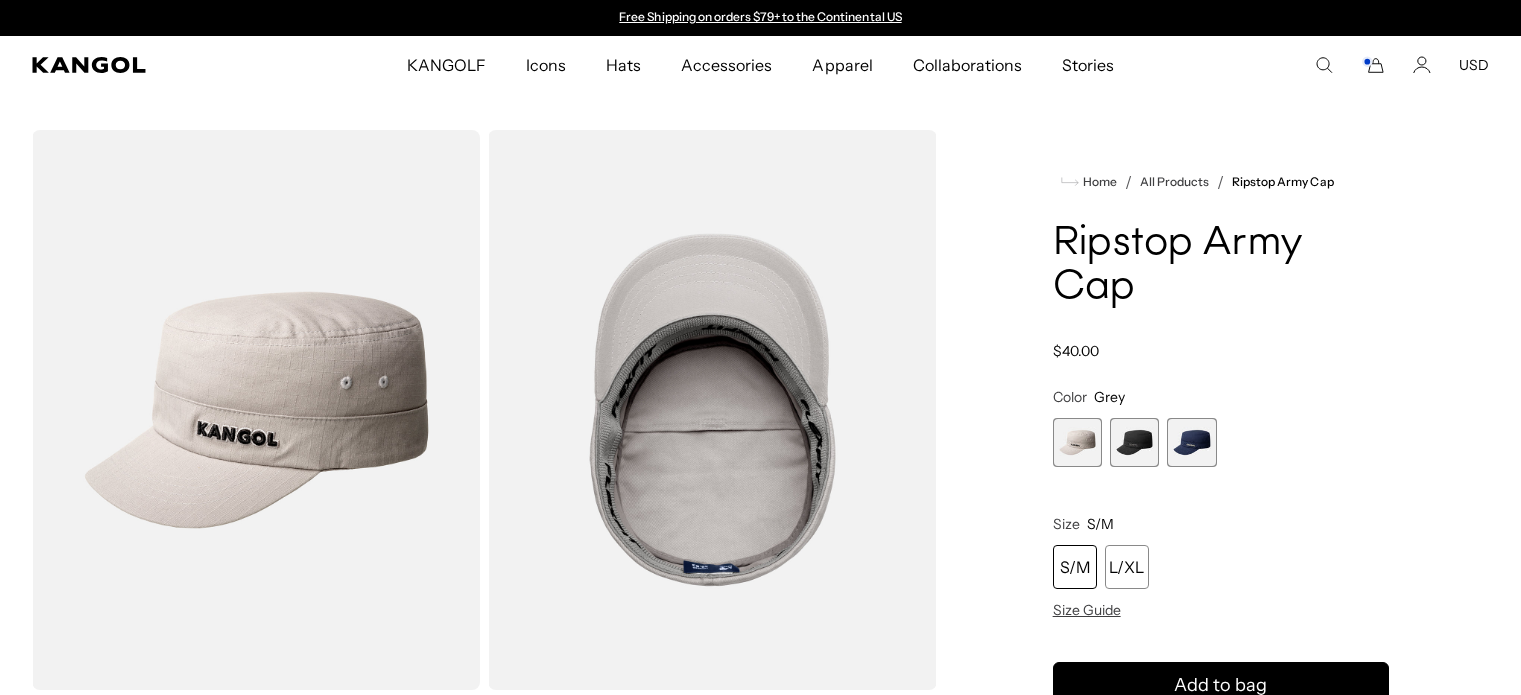 scroll, scrollTop: 0, scrollLeft: 0, axis: both 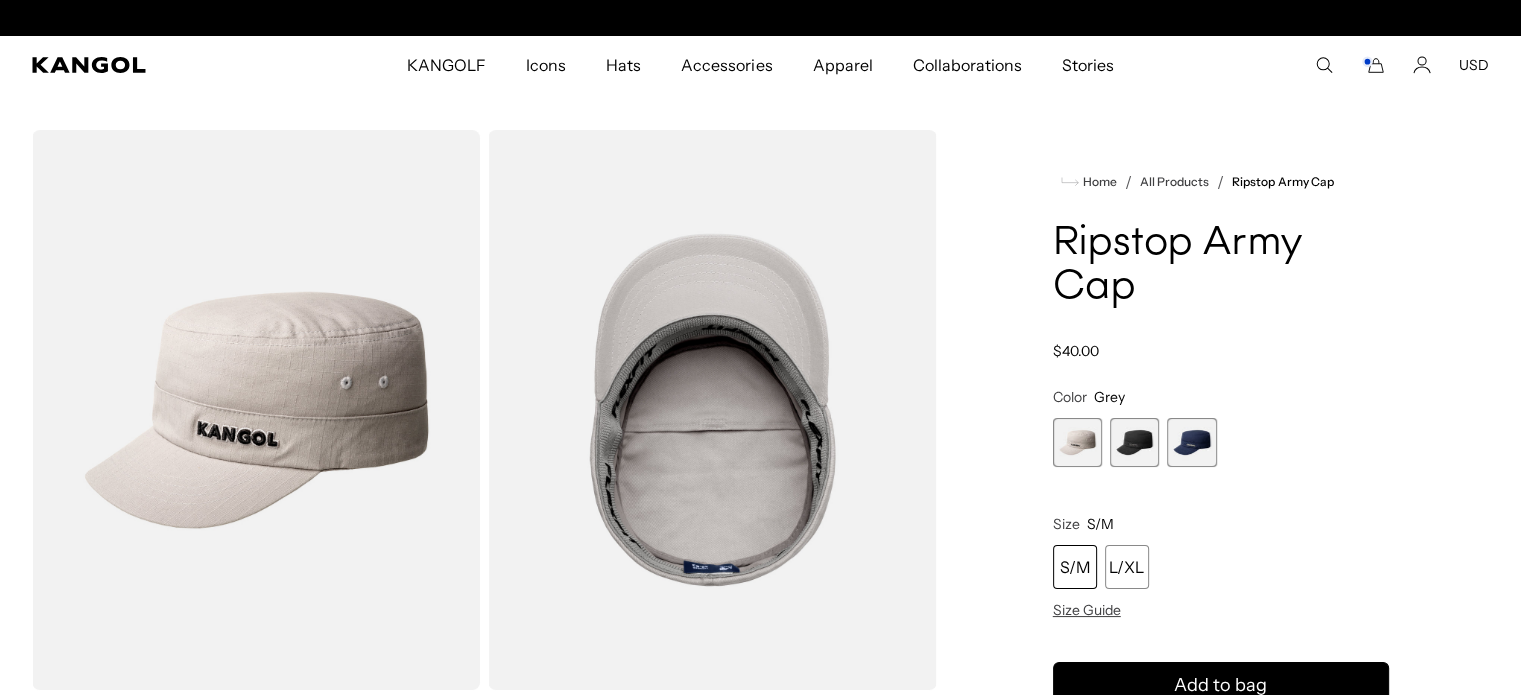 click at bounding box center [1134, 442] 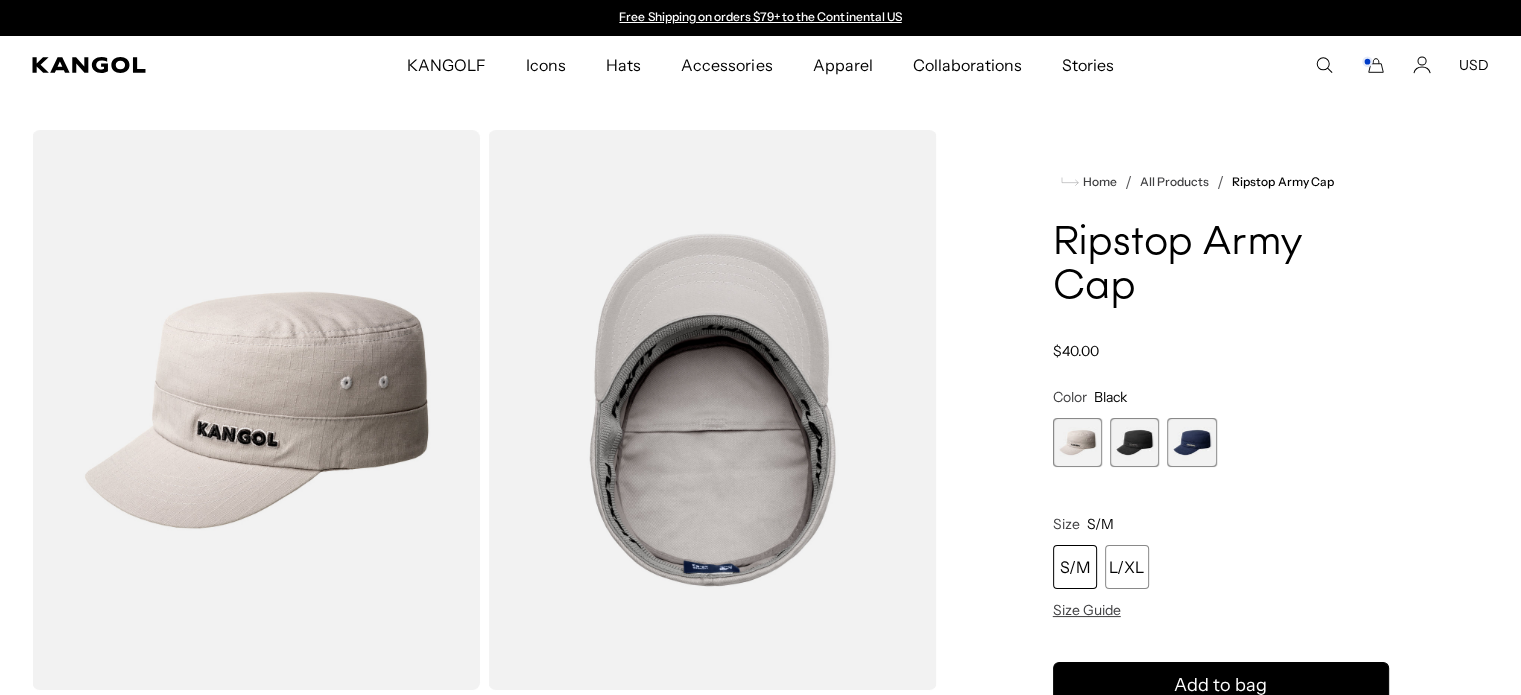 scroll, scrollTop: 0, scrollLeft: 412, axis: horizontal 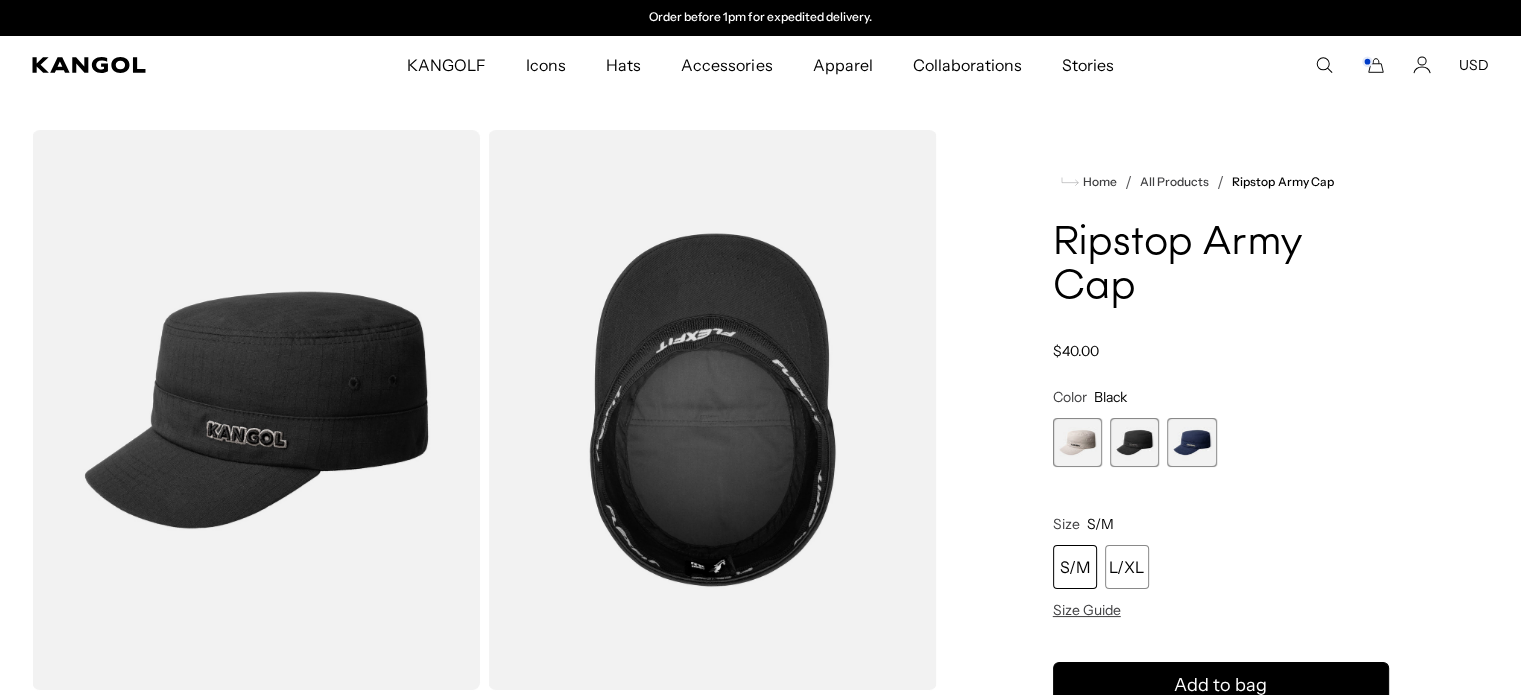 click at bounding box center [256, 410] 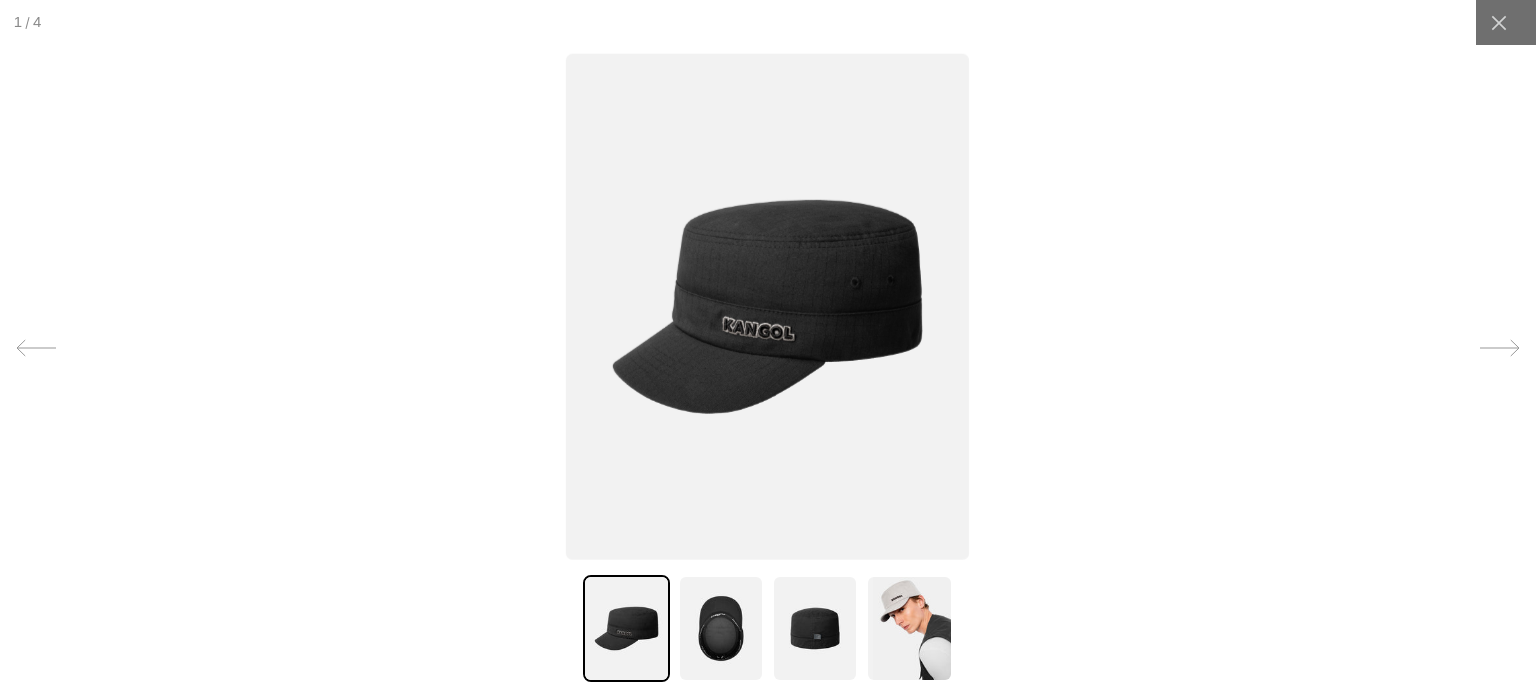 click at bounding box center [721, 628] 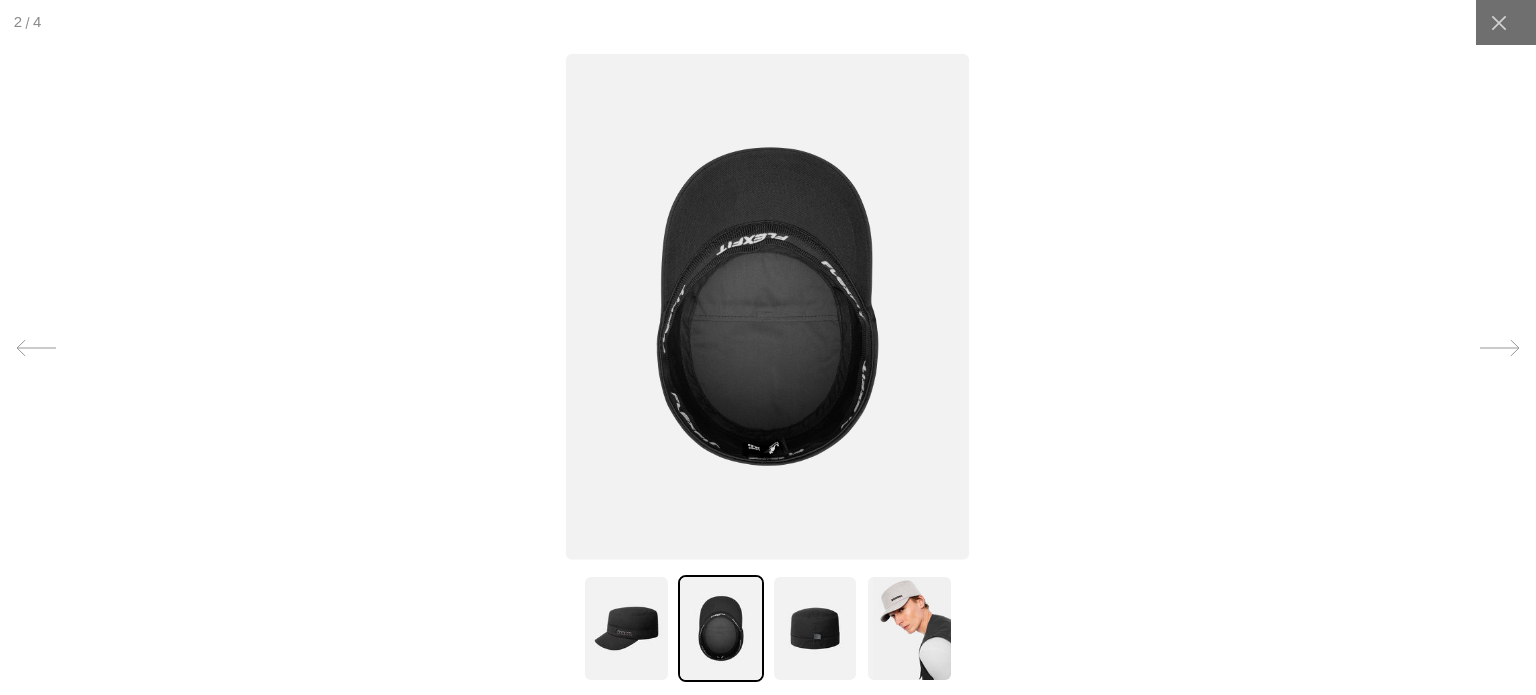 scroll, scrollTop: 0, scrollLeft: 0, axis: both 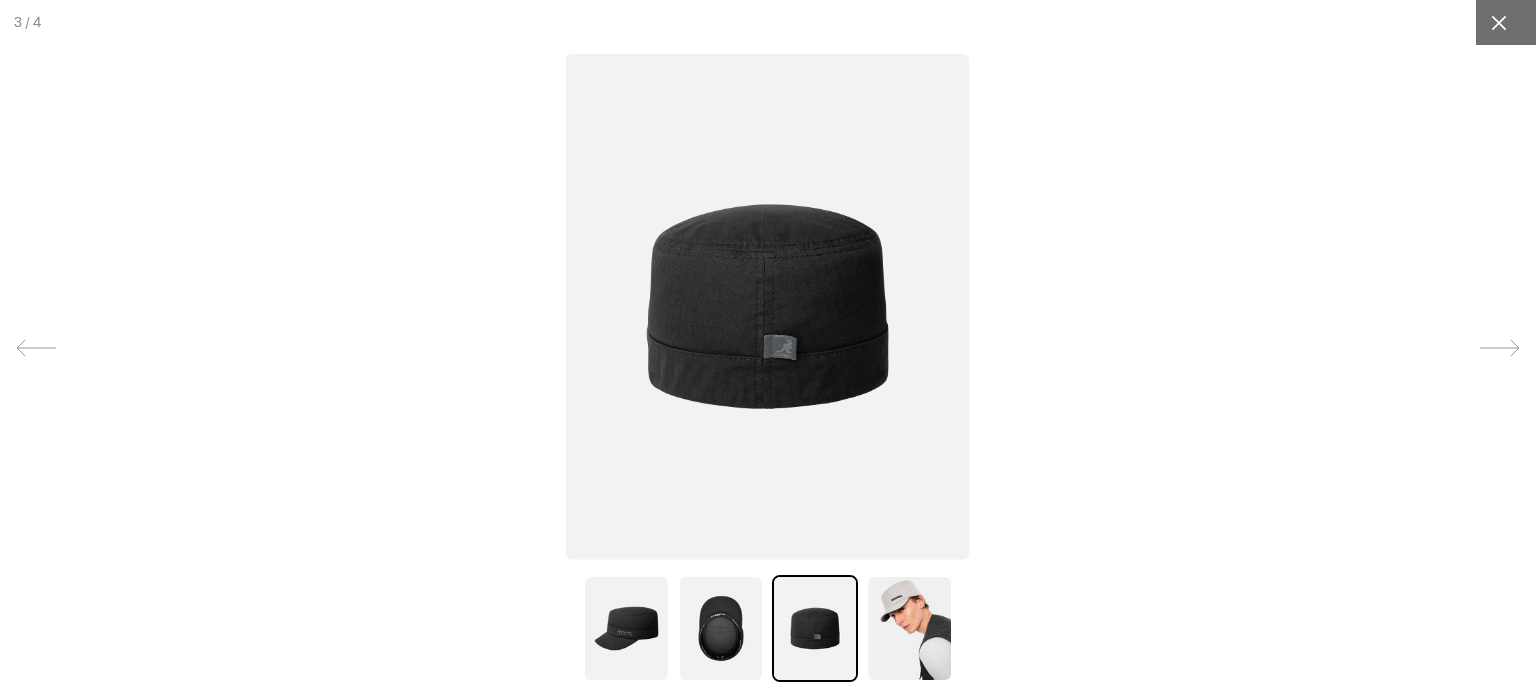 click at bounding box center [1498, 22] 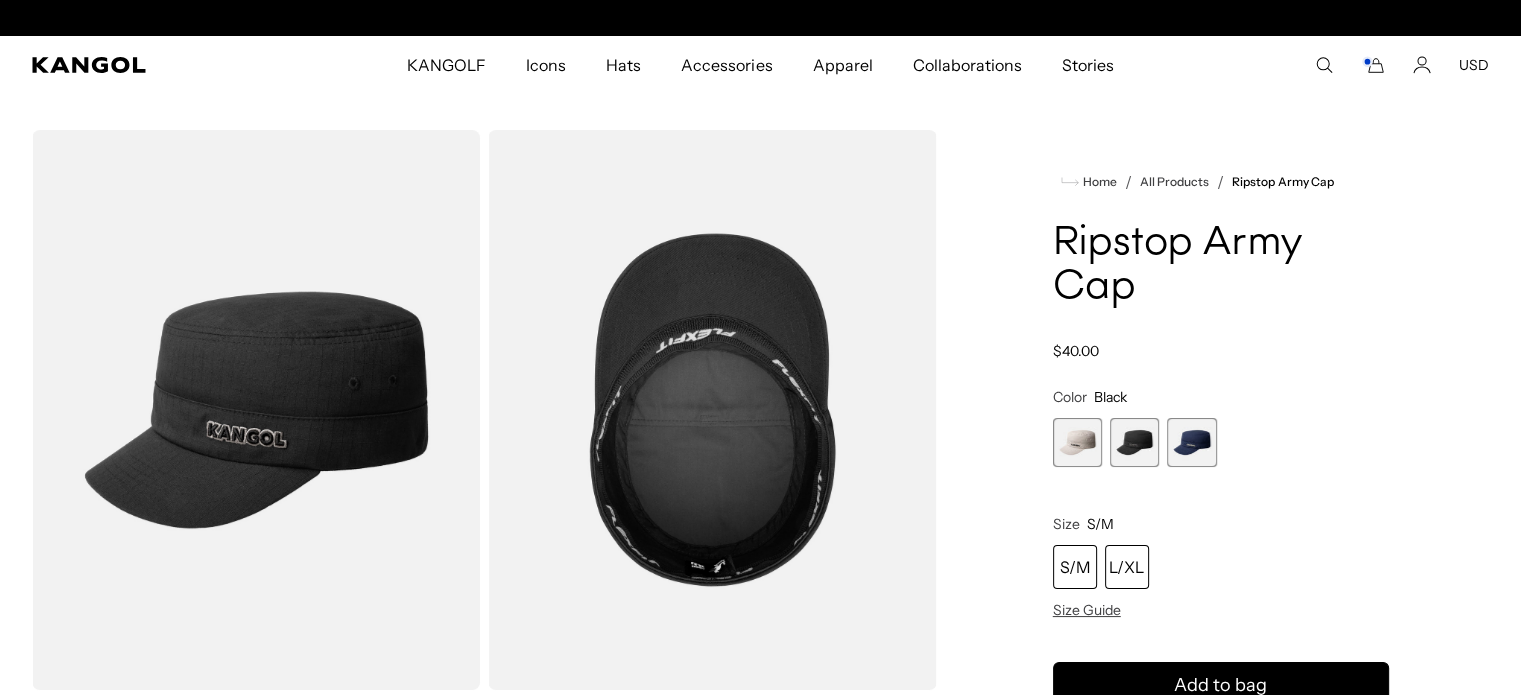 scroll, scrollTop: 0, scrollLeft: 412, axis: horizontal 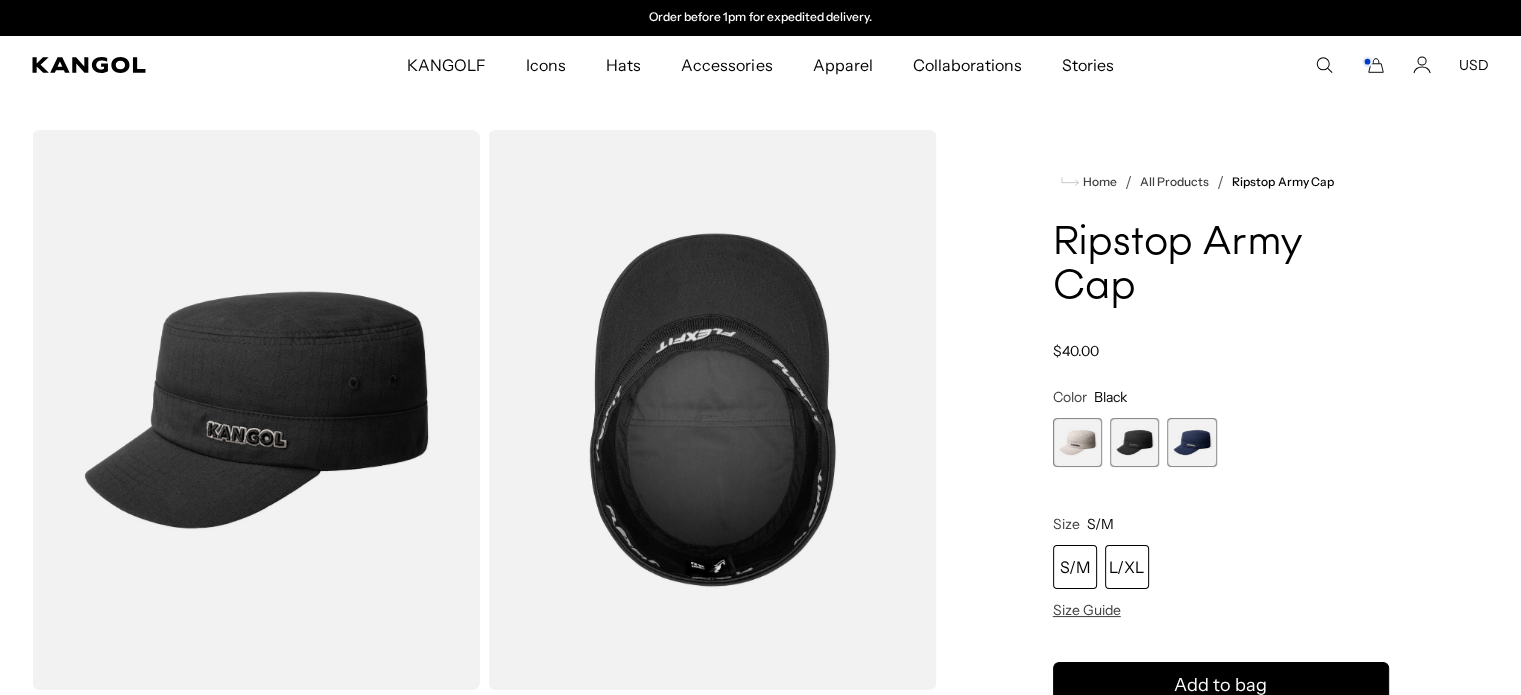 click on "L/XL" at bounding box center (1127, 567) 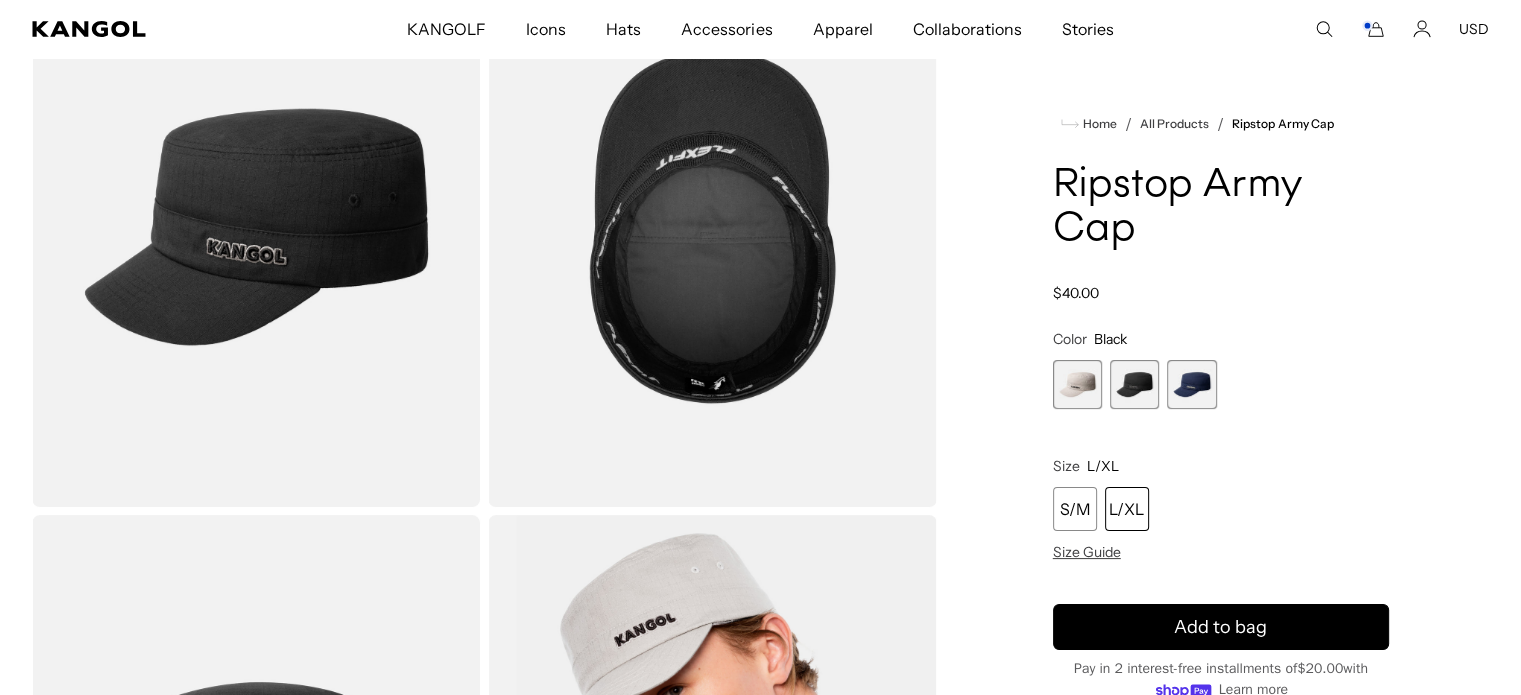 scroll, scrollTop: 200, scrollLeft: 0, axis: vertical 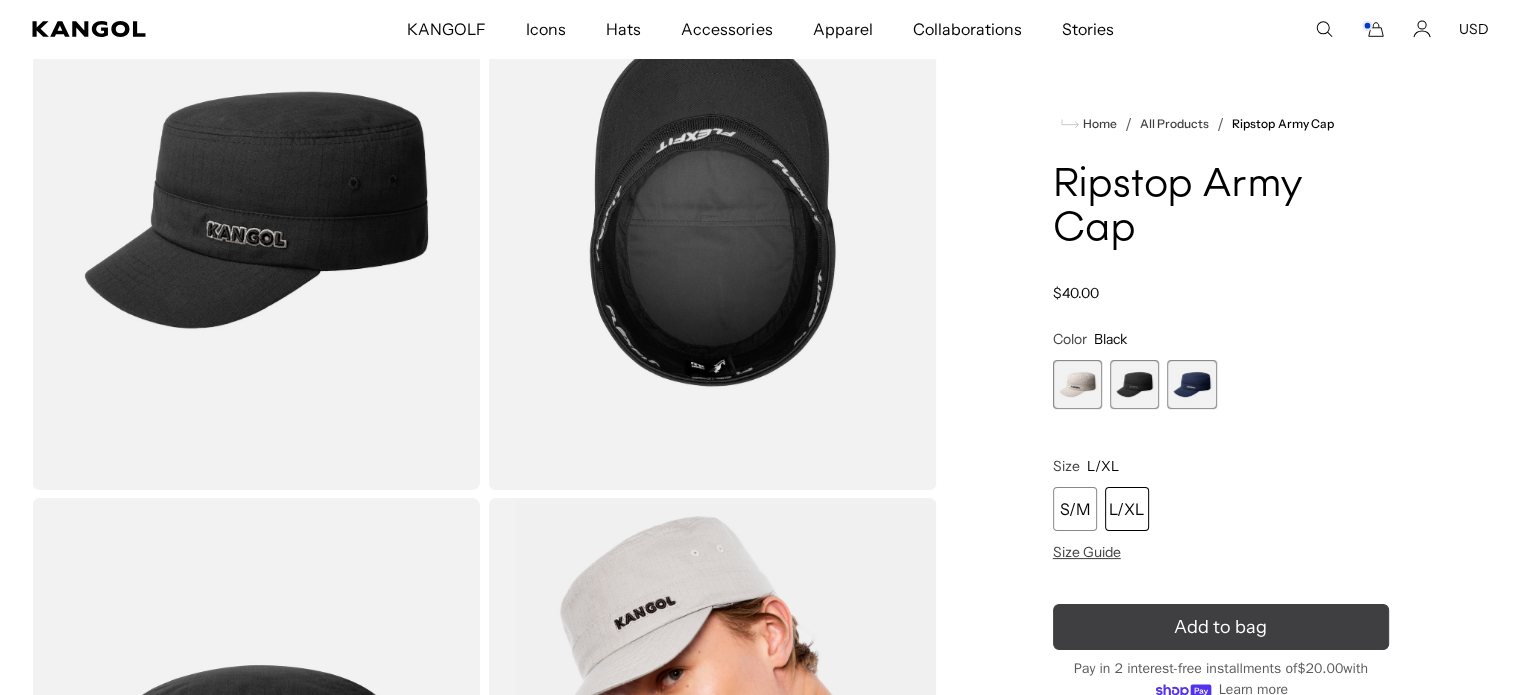 click on "Add to bag" at bounding box center [1221, 627] 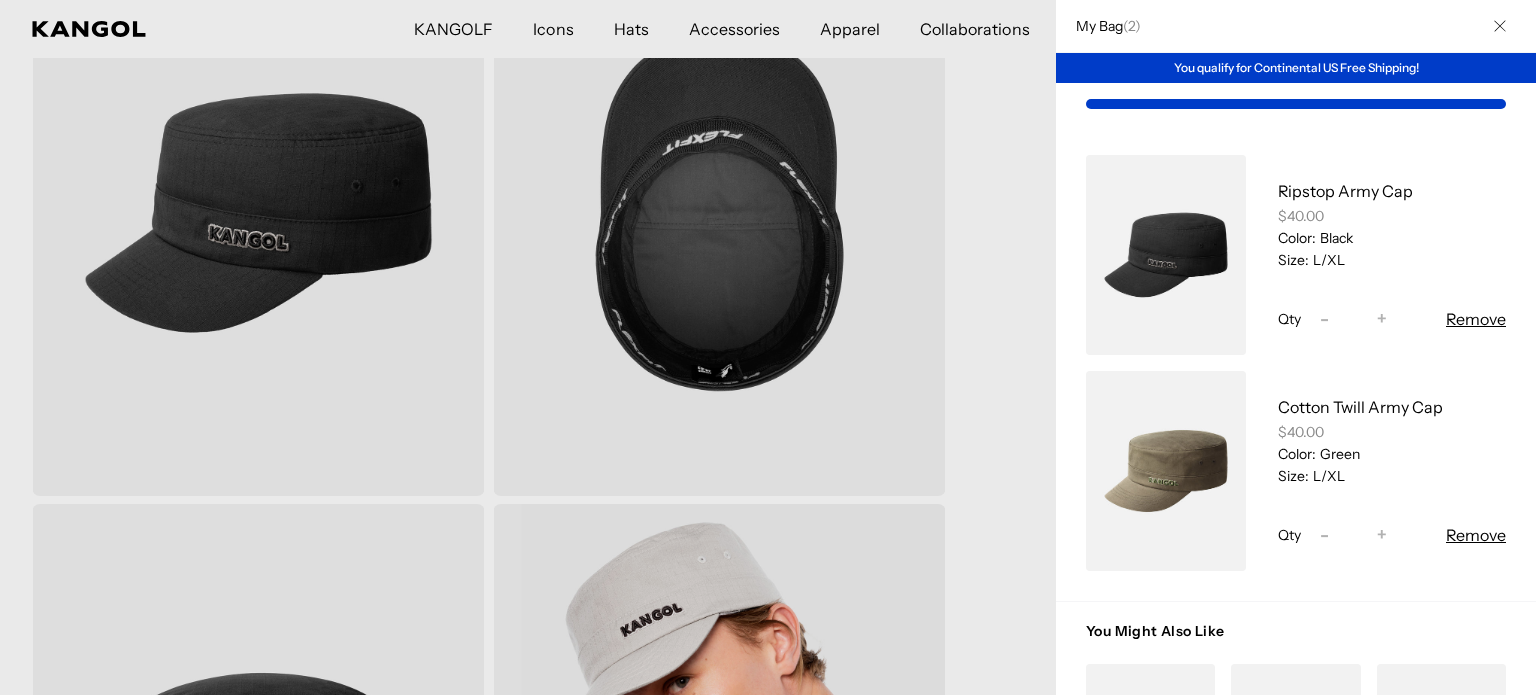 scroll, scrollTop: 0, scrollLeft: 412, axis: horizontal 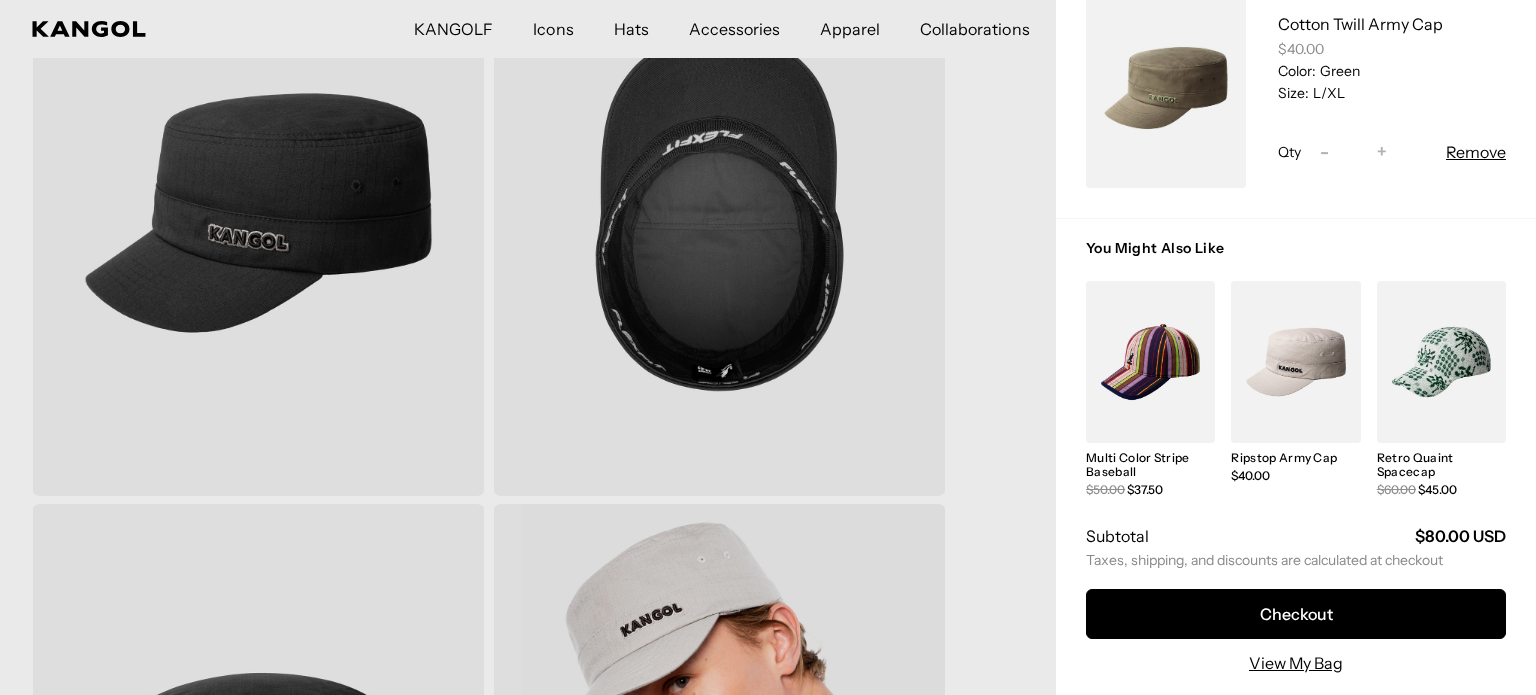 click on "Checkout" at bounding box center [1296, 614] 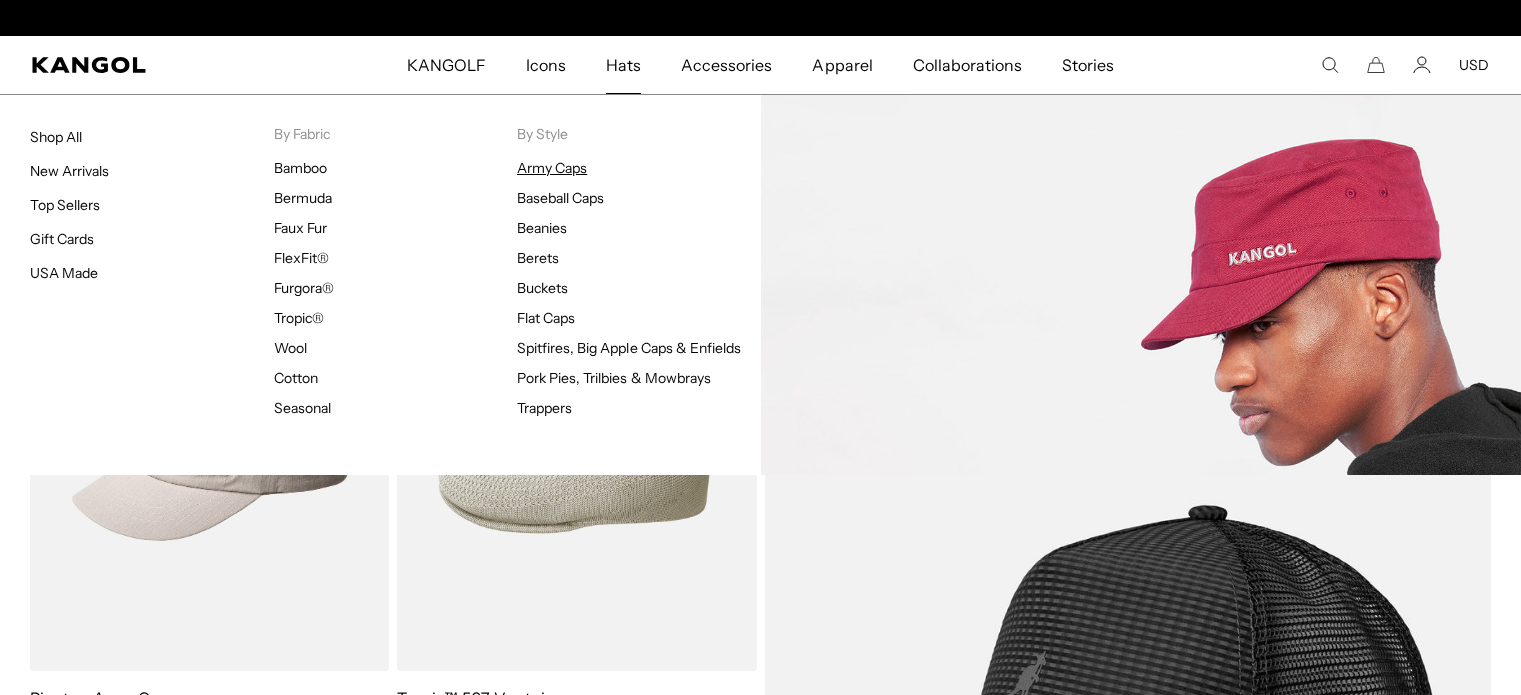 scroll, scrollTop: 0, scrollLeft: 0, axis: both 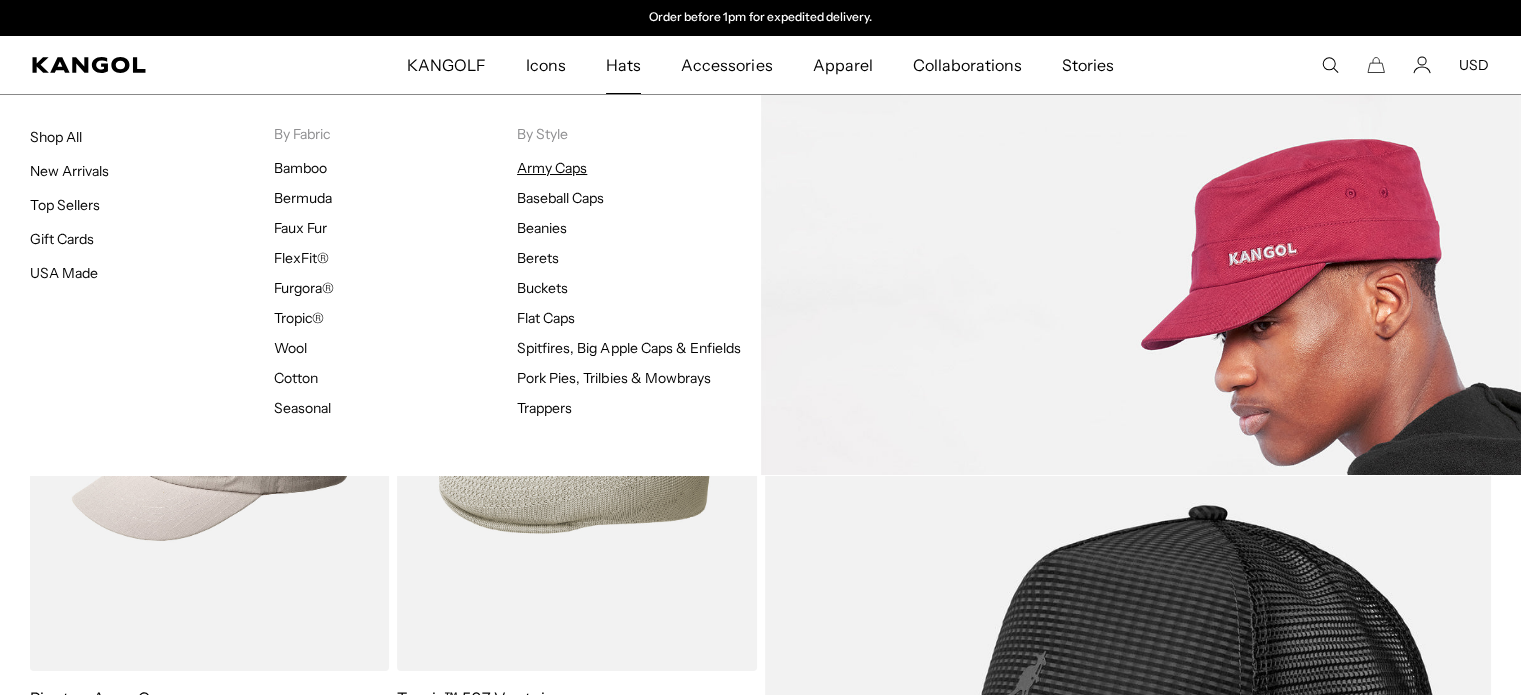 click on "Army Caps" at bounding box center [552, 168] 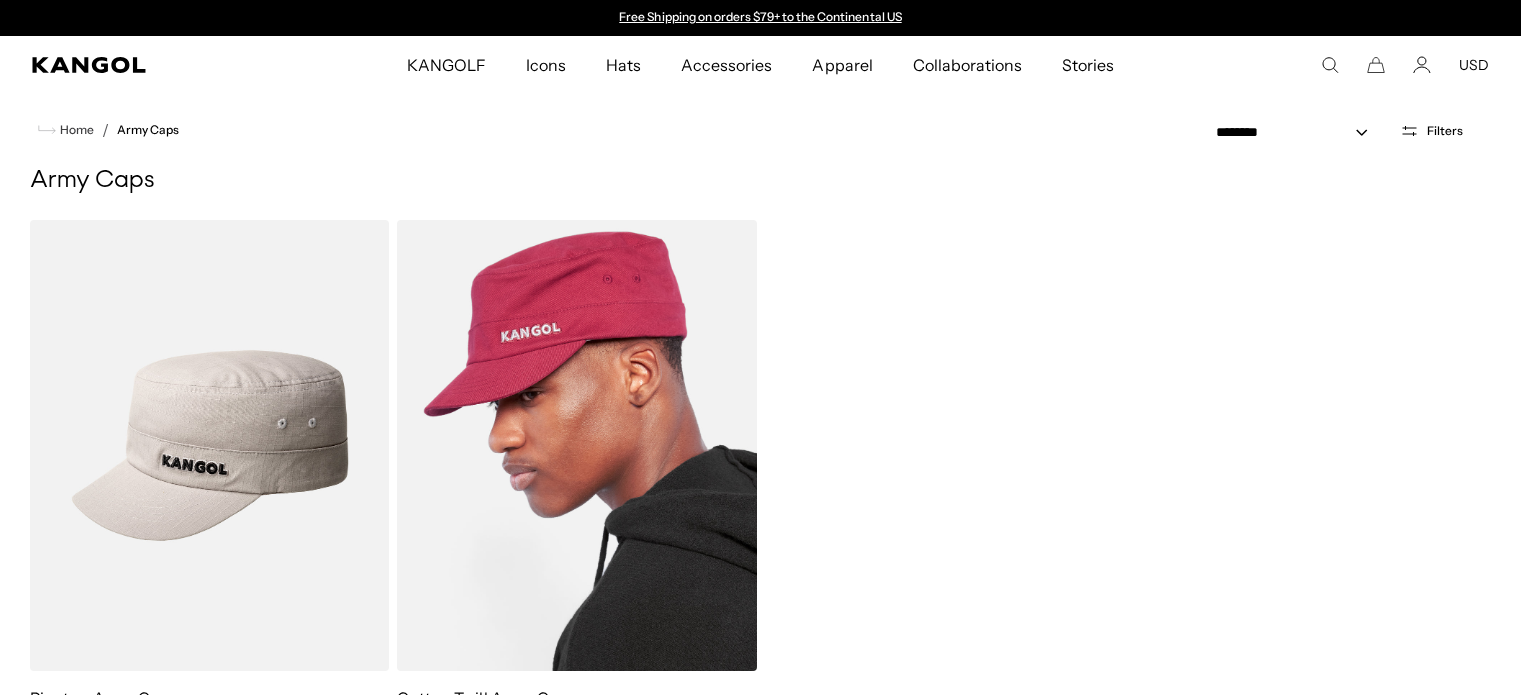 scroll, scrollTop: 0, scrollLeft: 0, axis: both 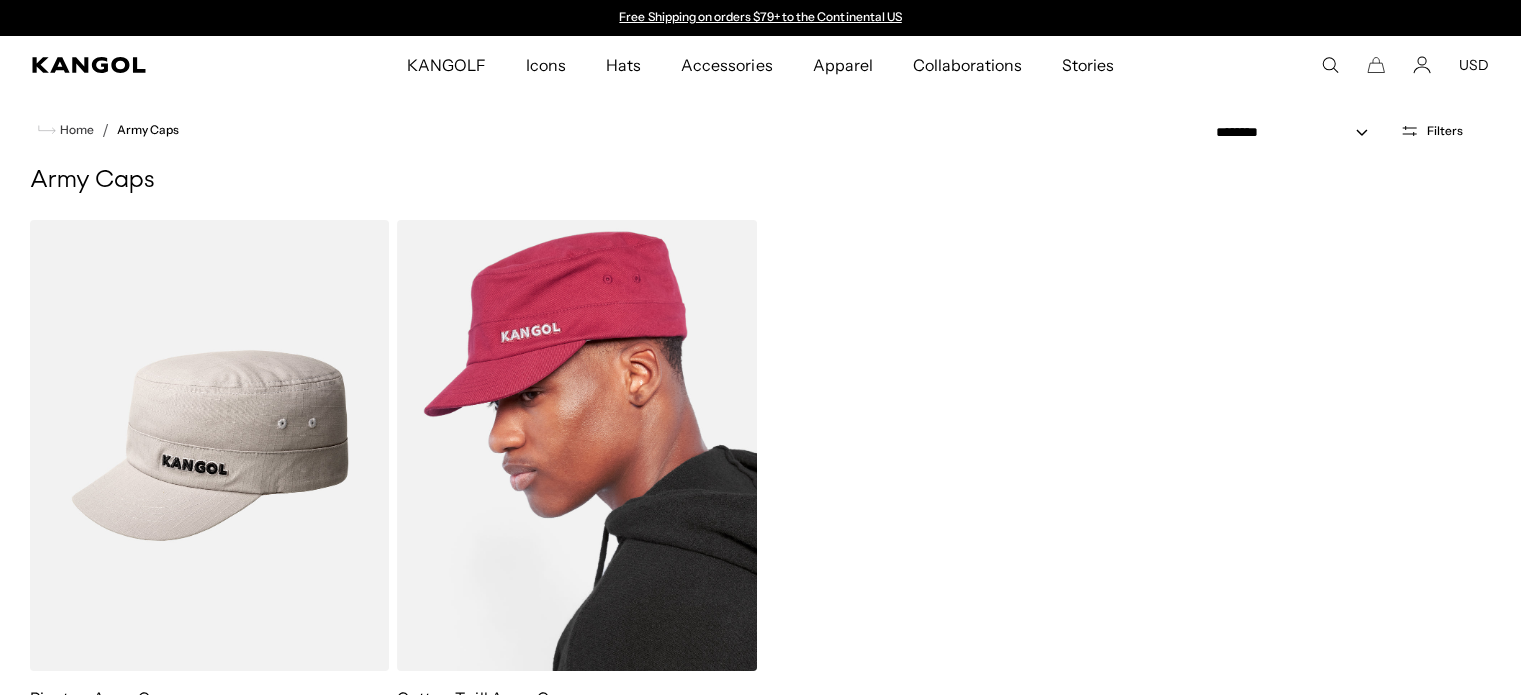 click at bounding box center (576, 445) 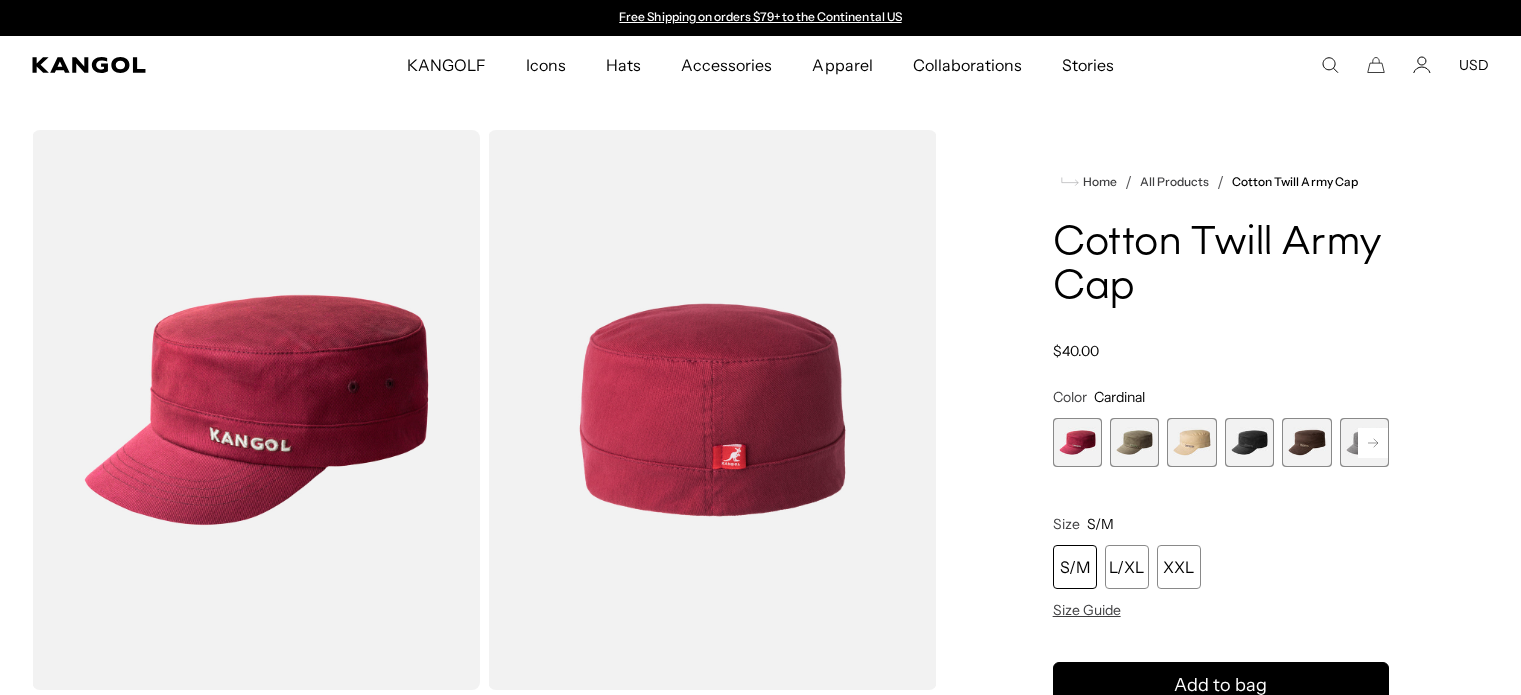 scroll, scrollTop: 400, scrollLeft: 0, axis: vertical 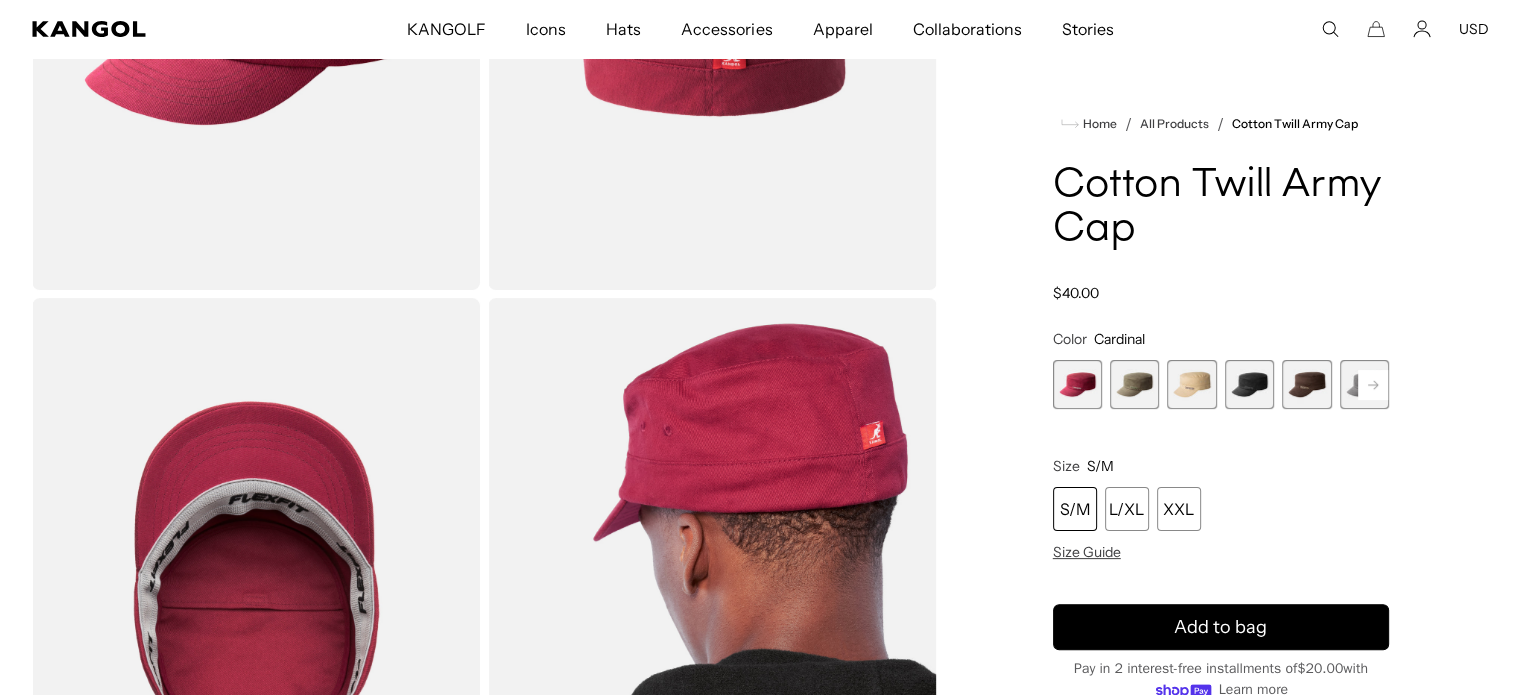 click 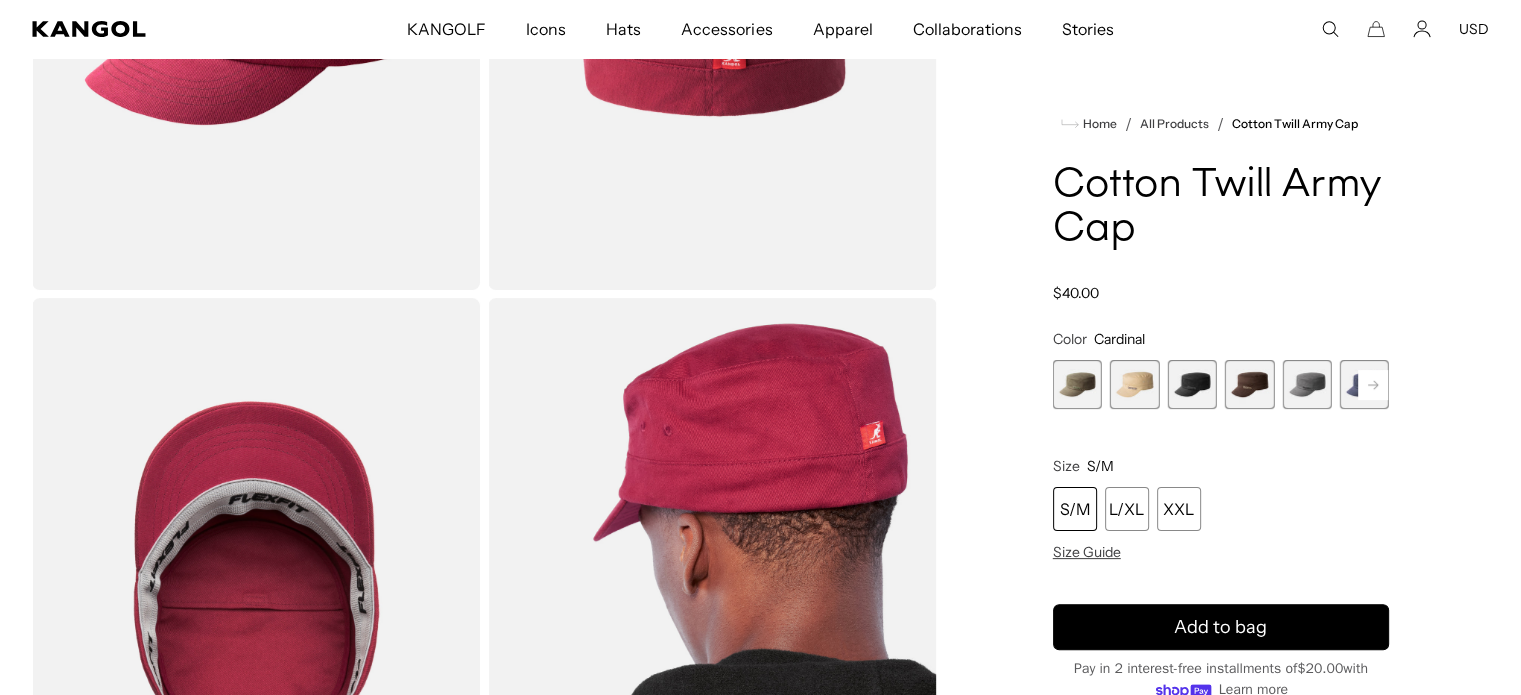 scroll, scrollTop: 400, scrollLeft: 0, axis: vertical 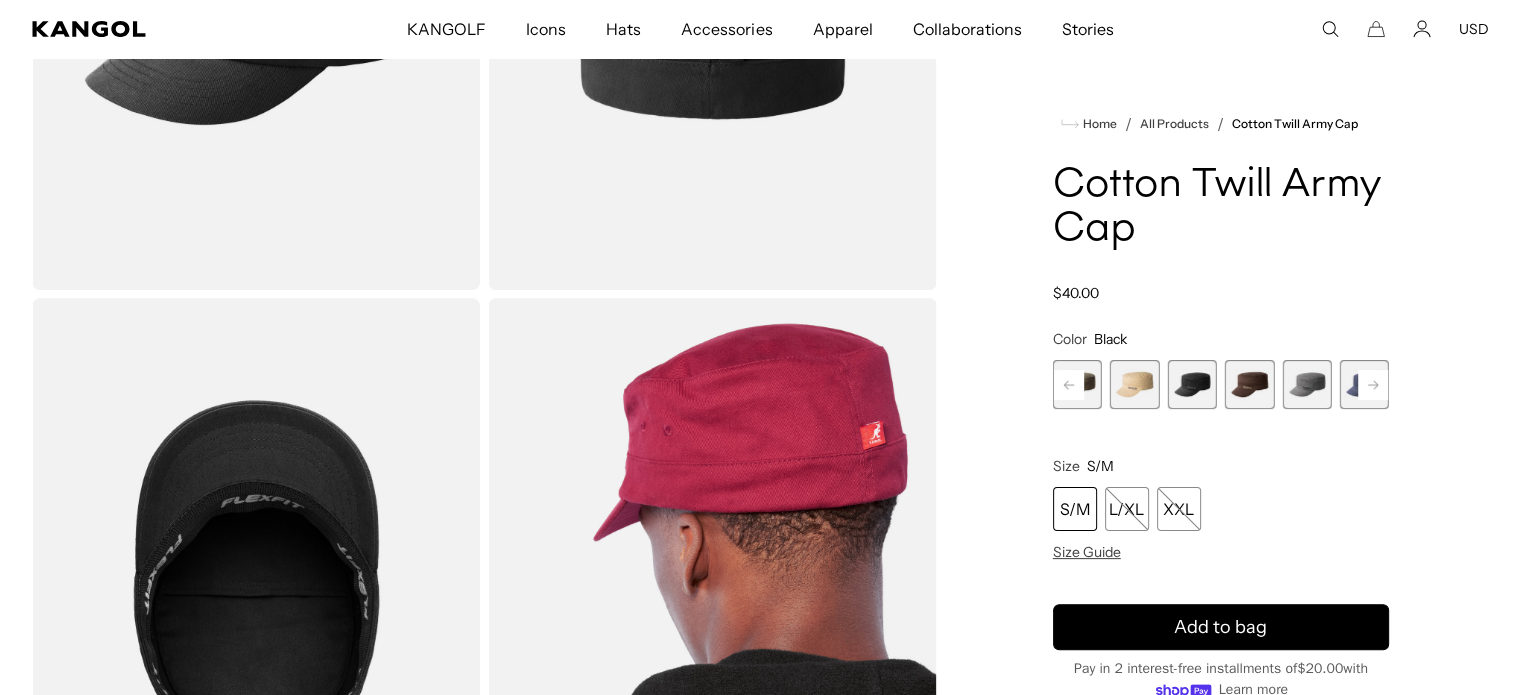 click at bounding box center [1249, 384] 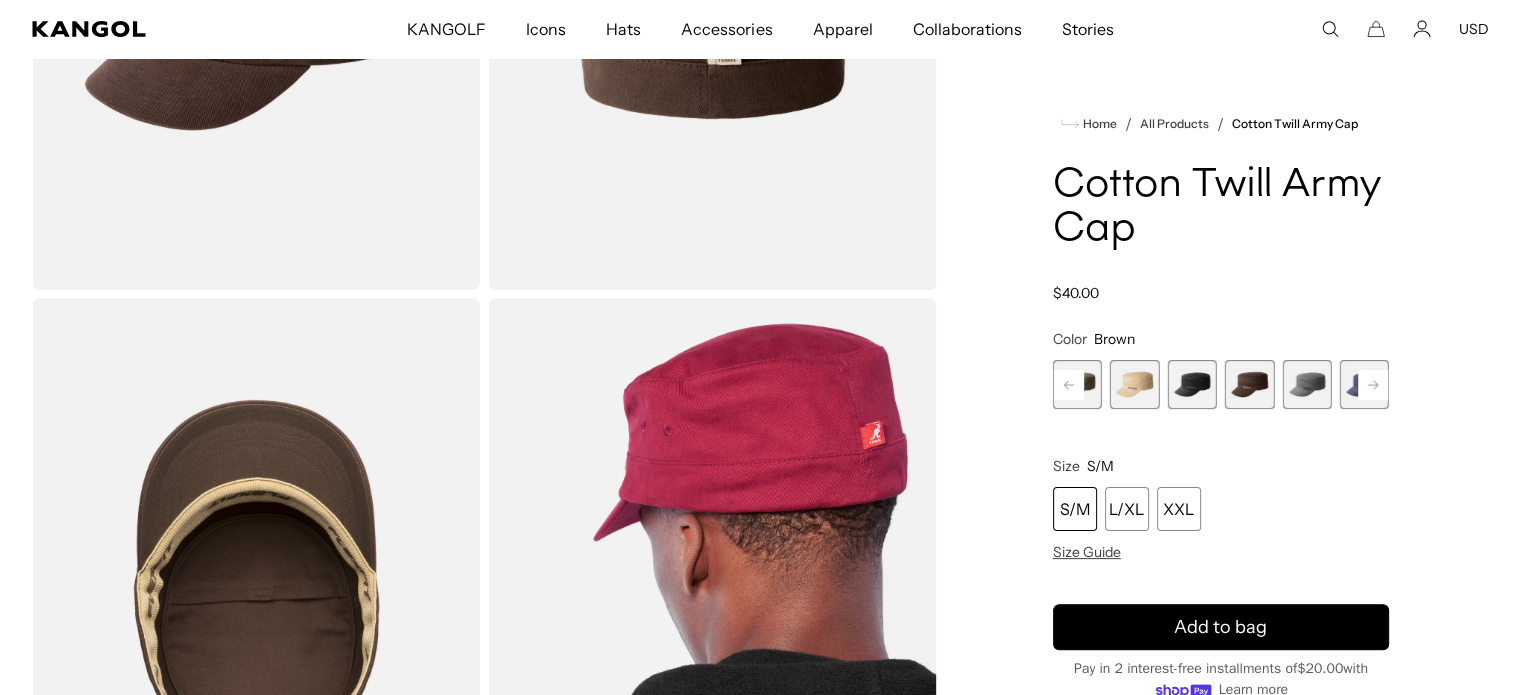 scroll, scrollTop: 0, scrollLeft: 412, axis: horizontal 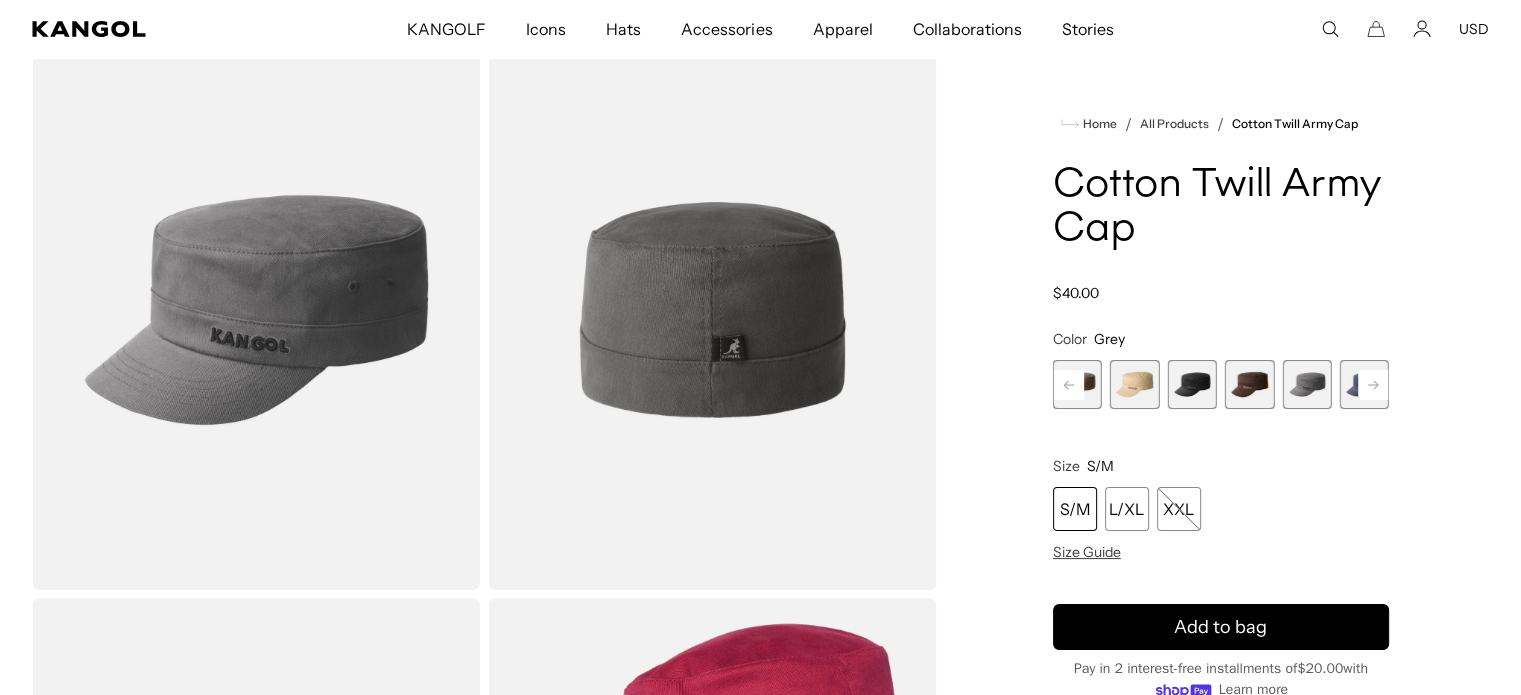 click 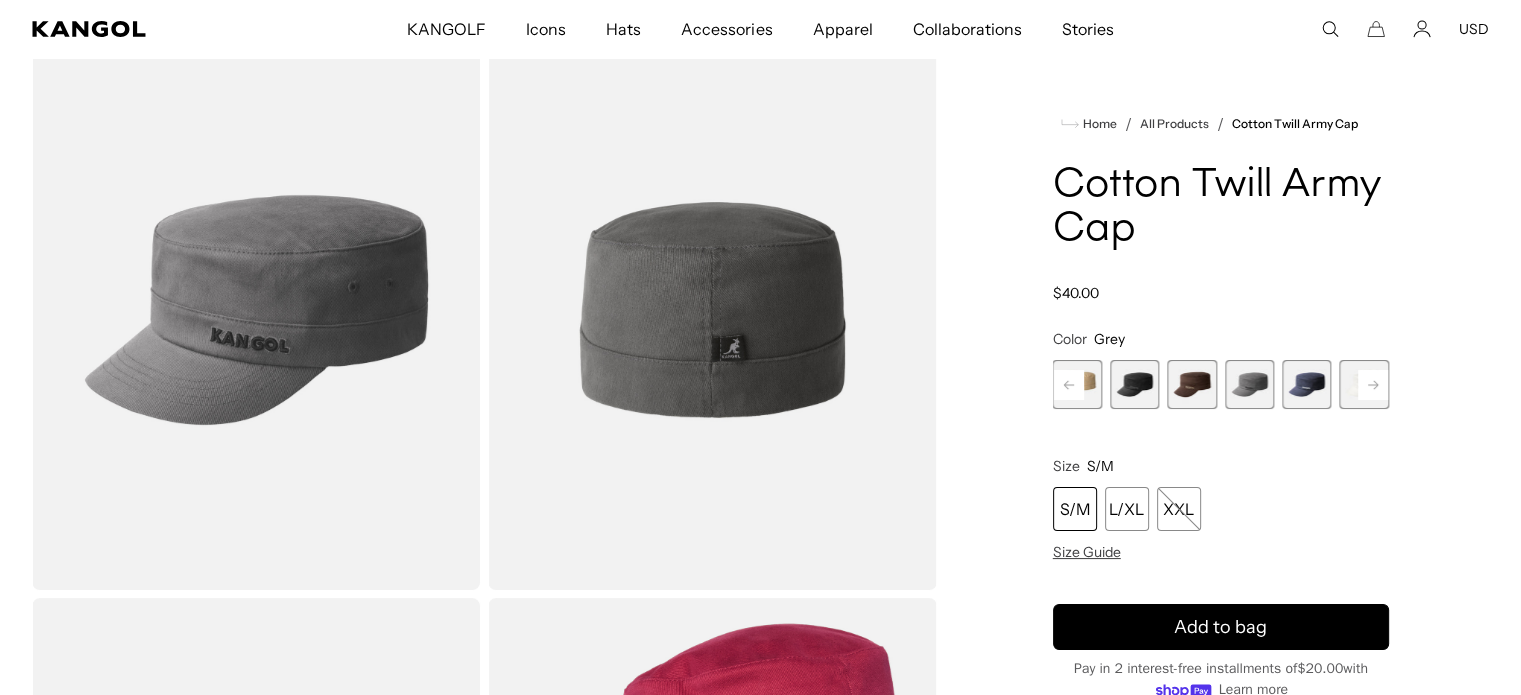 click 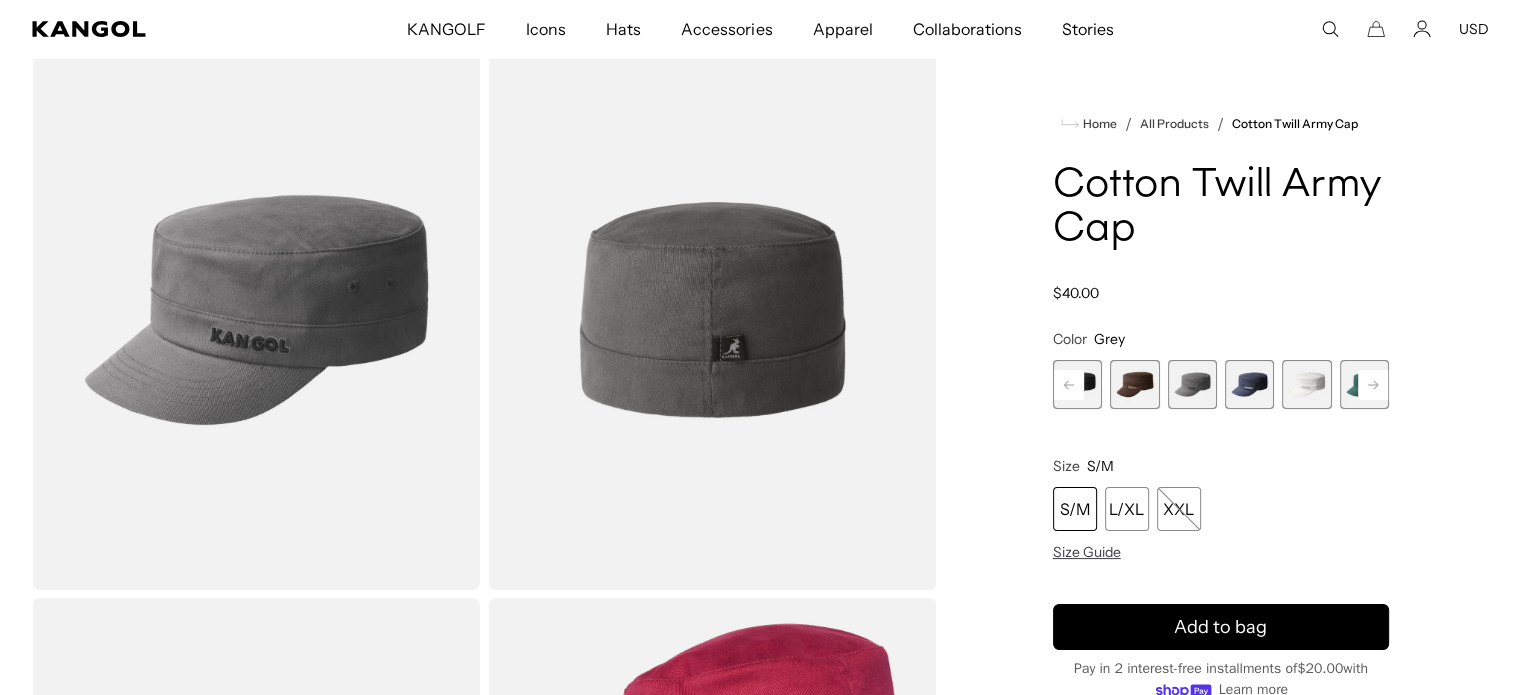 click 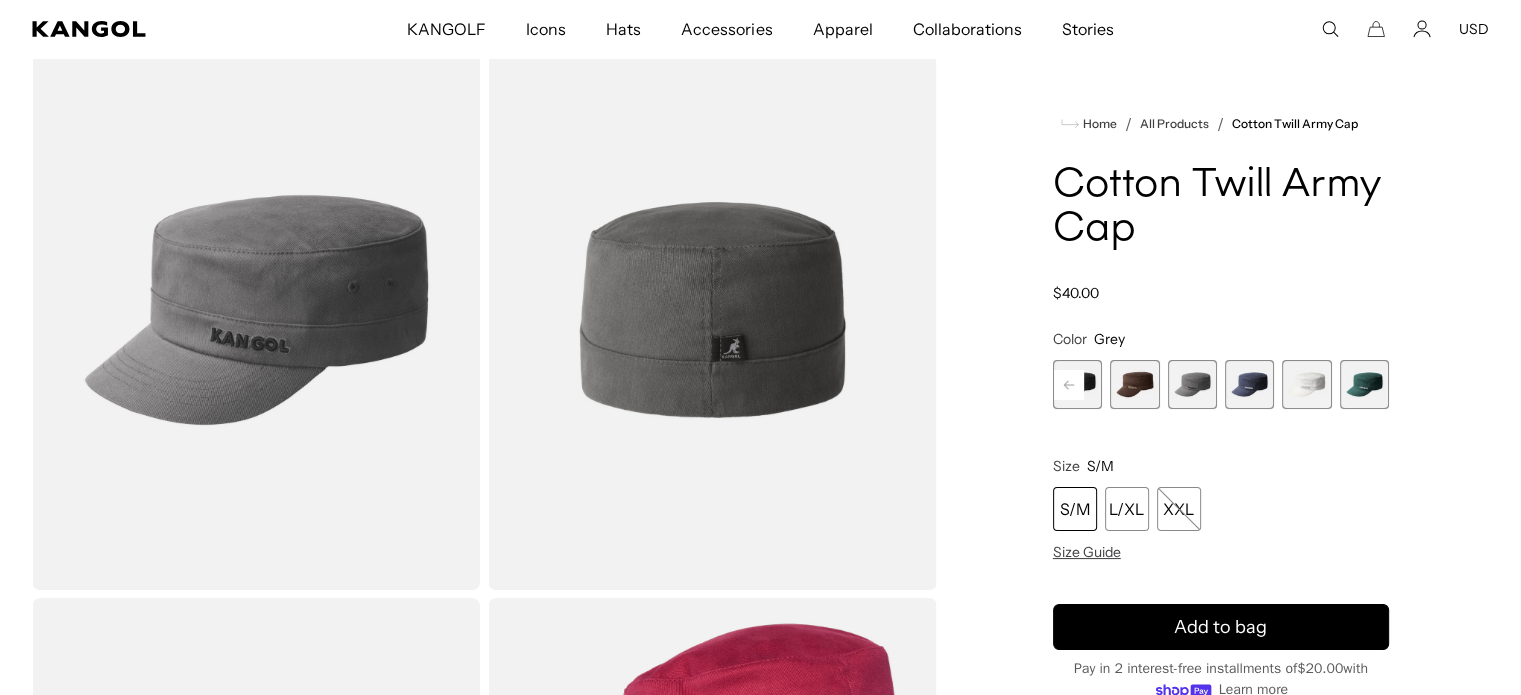 click at bounding box center (1364, 384) 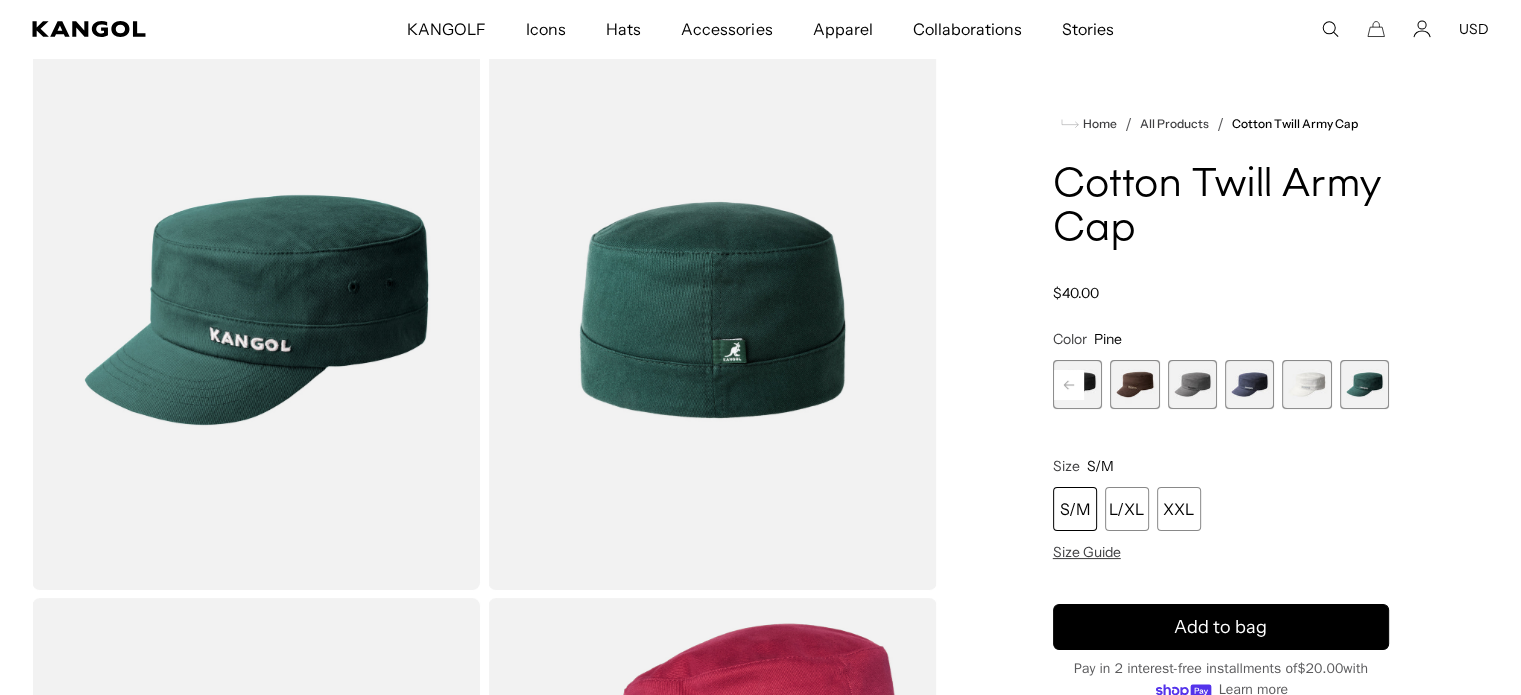 scroll, scrollTop: 0, scrollLeft: 0, axis: both 